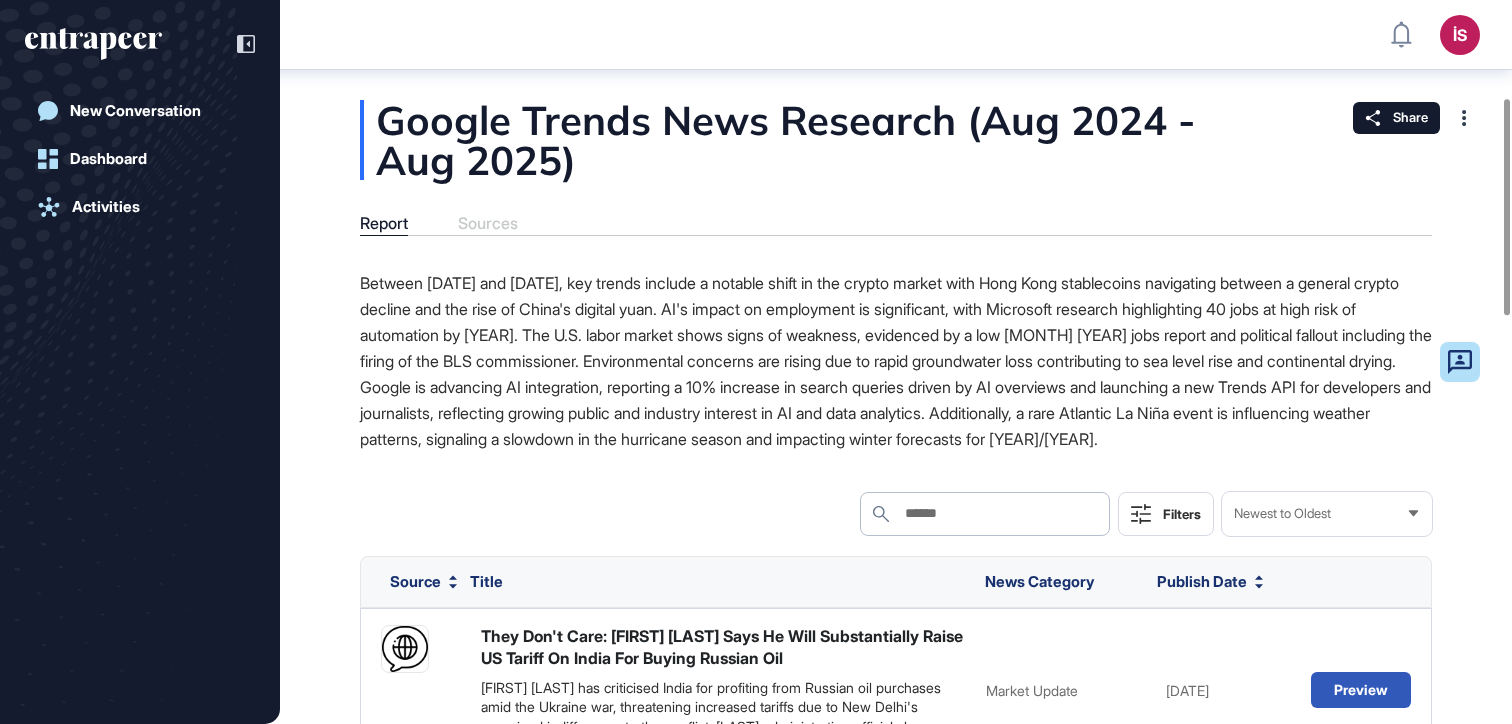 scroll, scrollTop: 0, scrollLeft: 0, axis: both 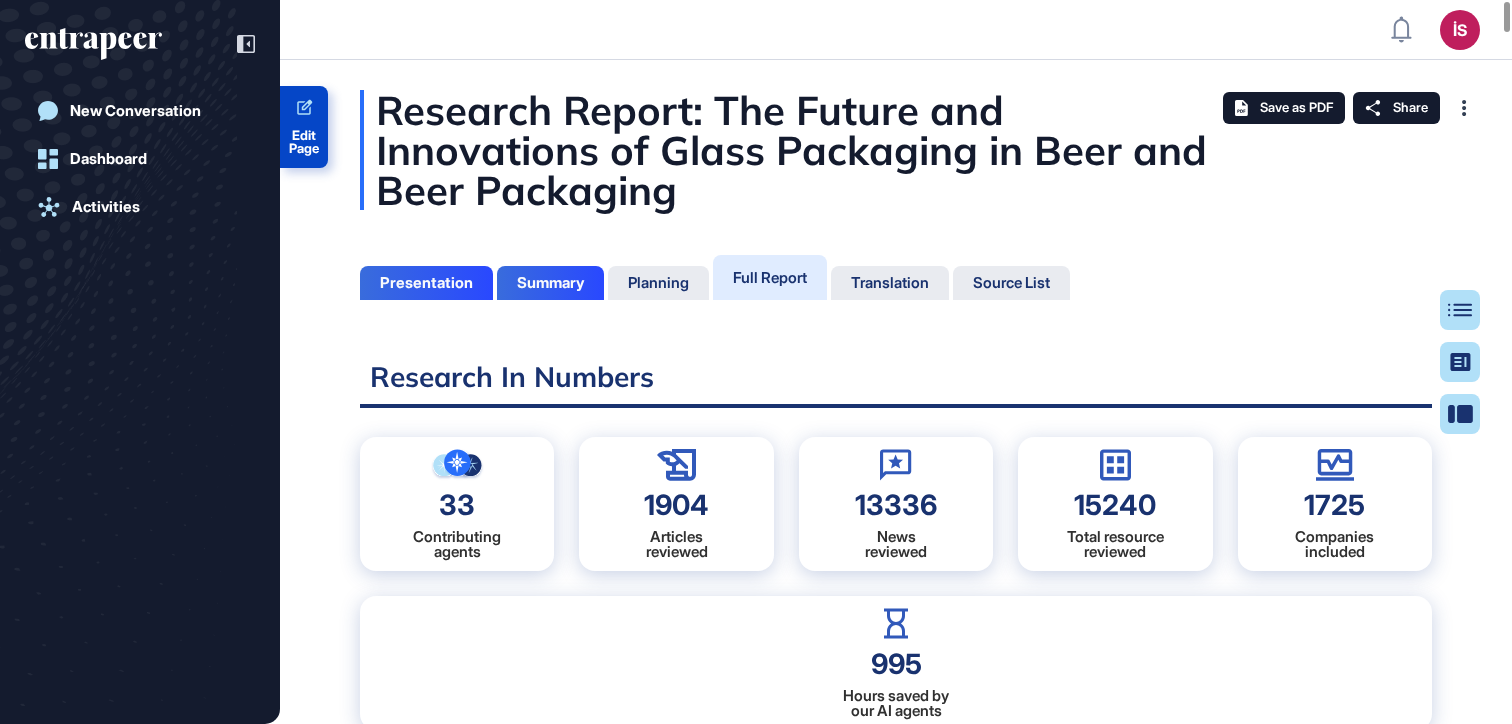 click on "Edit Page" 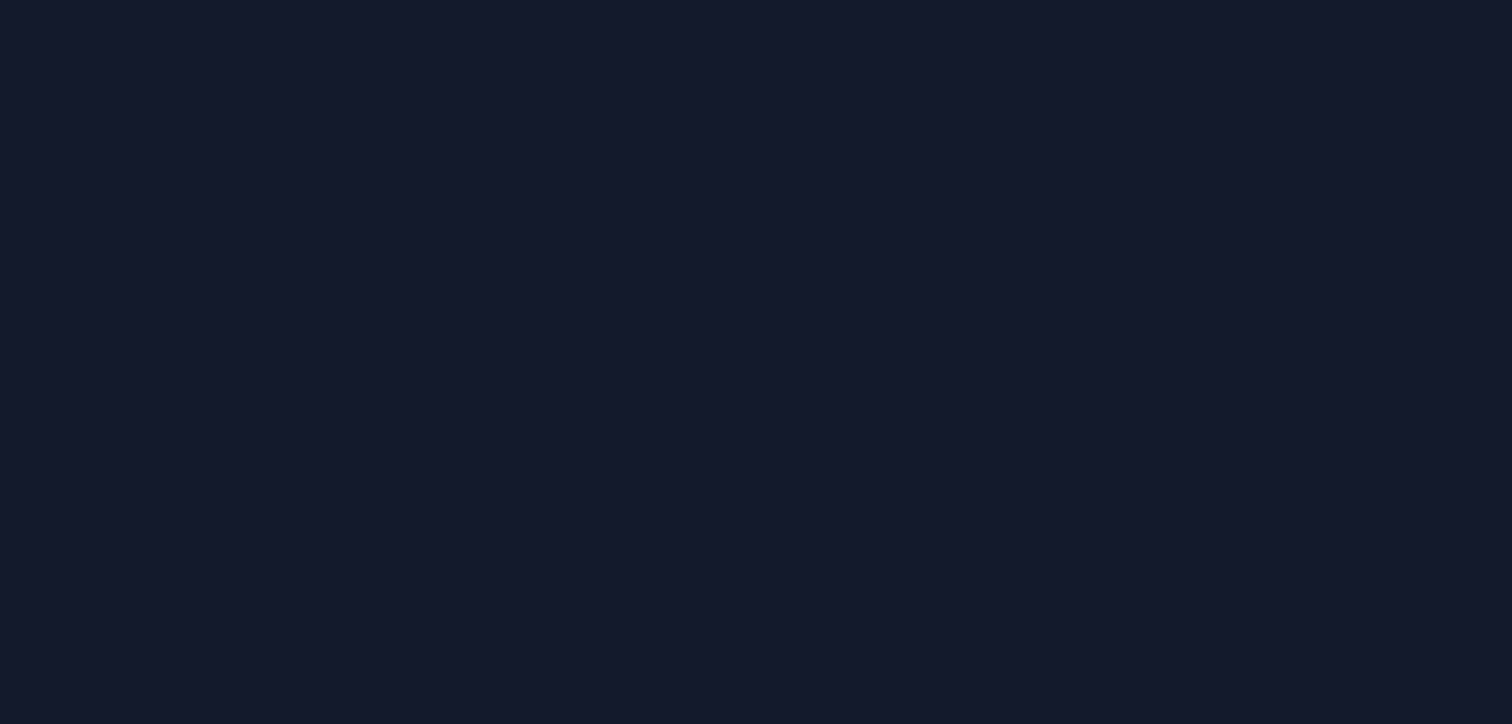 scroll, scrollTop: 0, scrollLeft: 0, axis: both 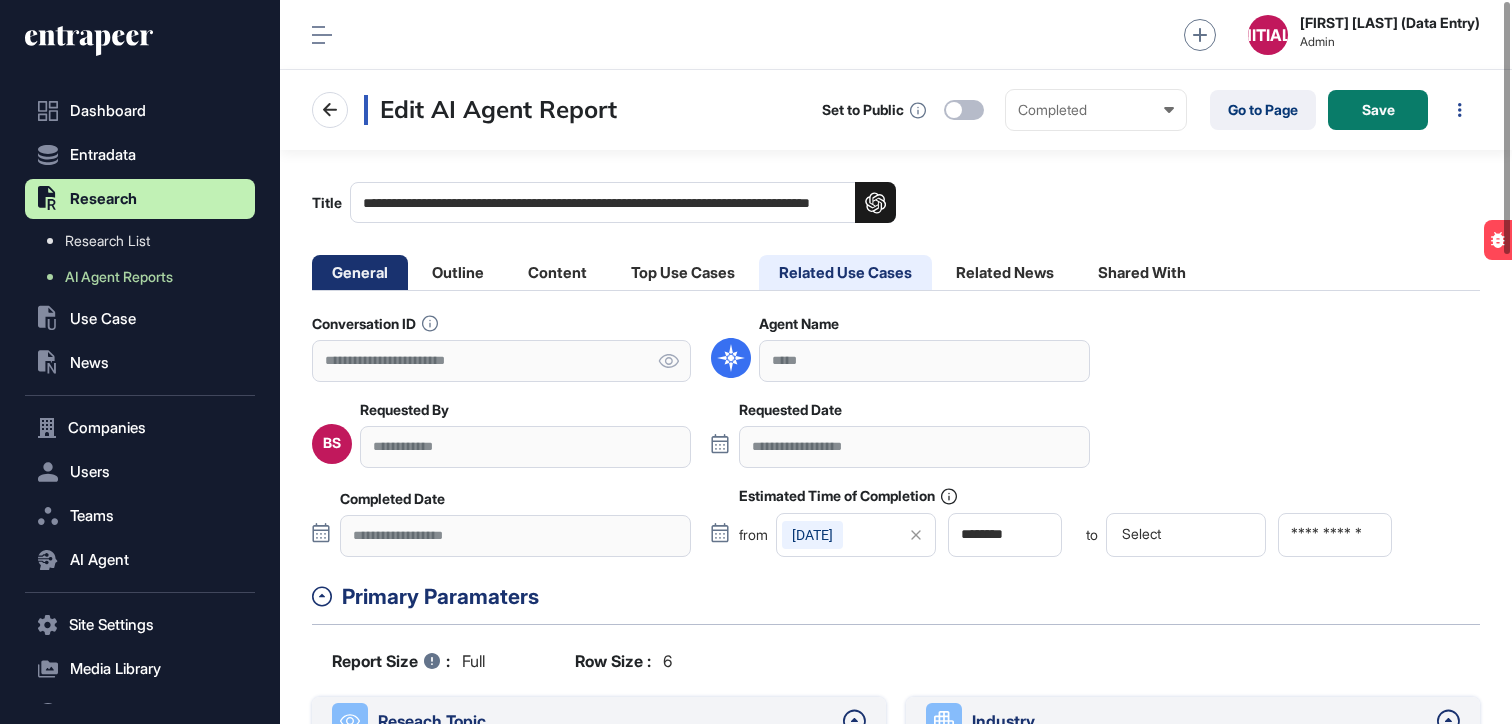 click on "Related Use Cases" 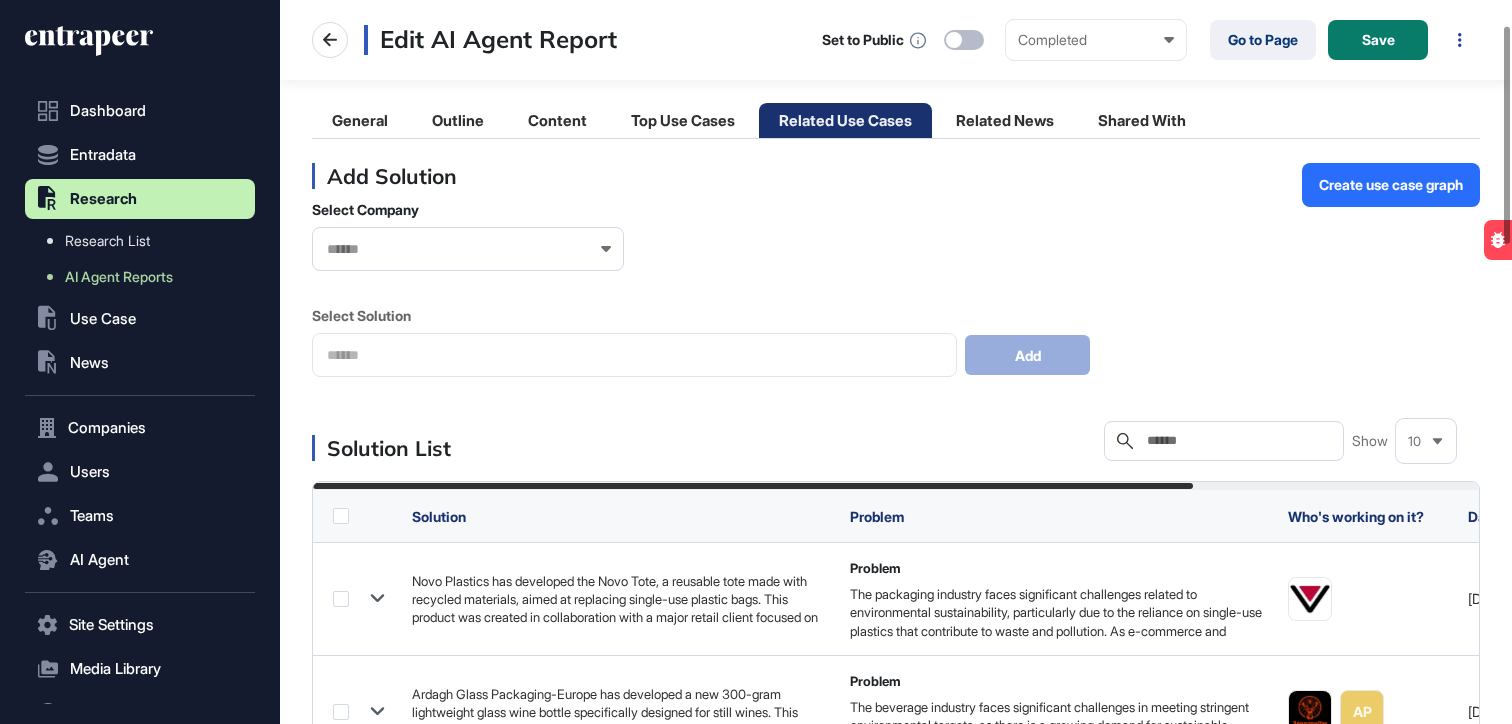 scroll, scrollTop: 69, scrollLeft: 0, axis: vertical 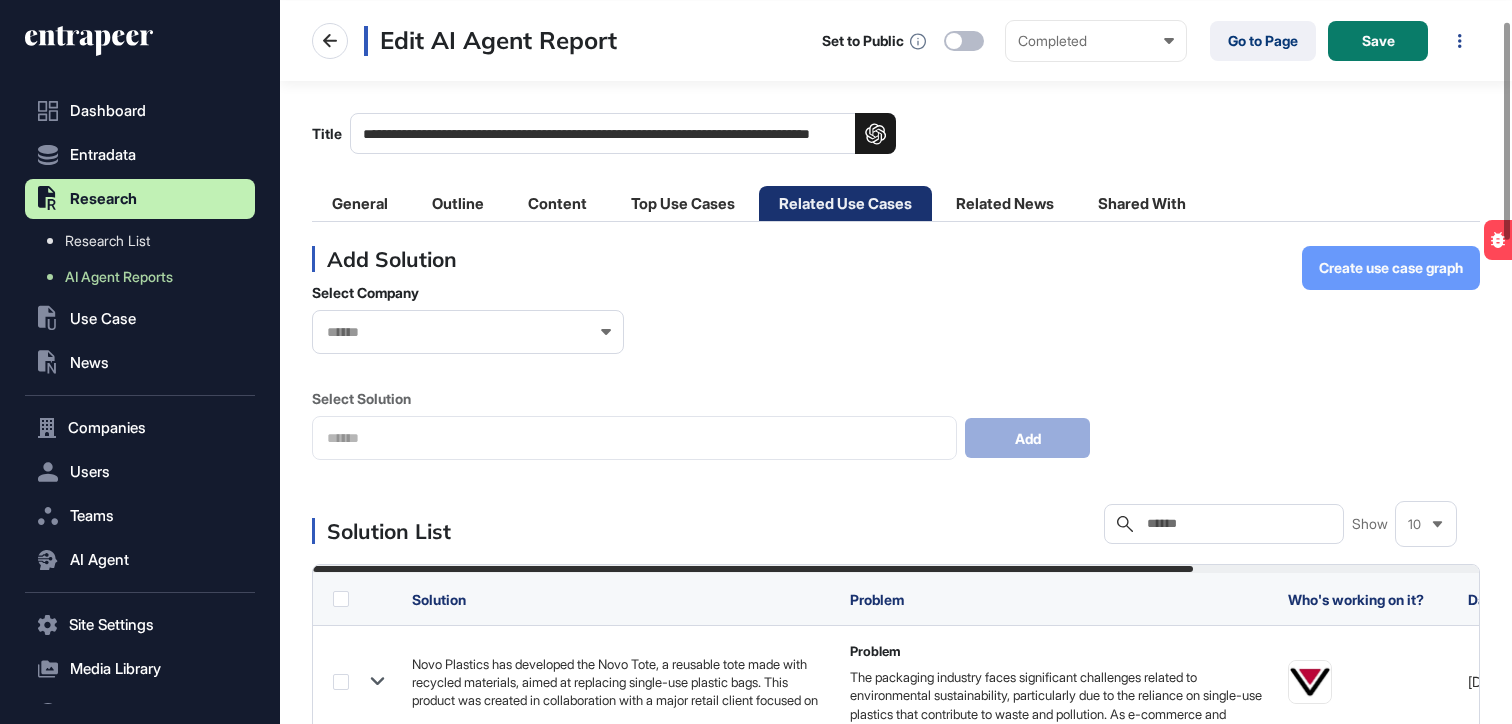 click on "Create use case graph" at bounding box center [1391, 268] 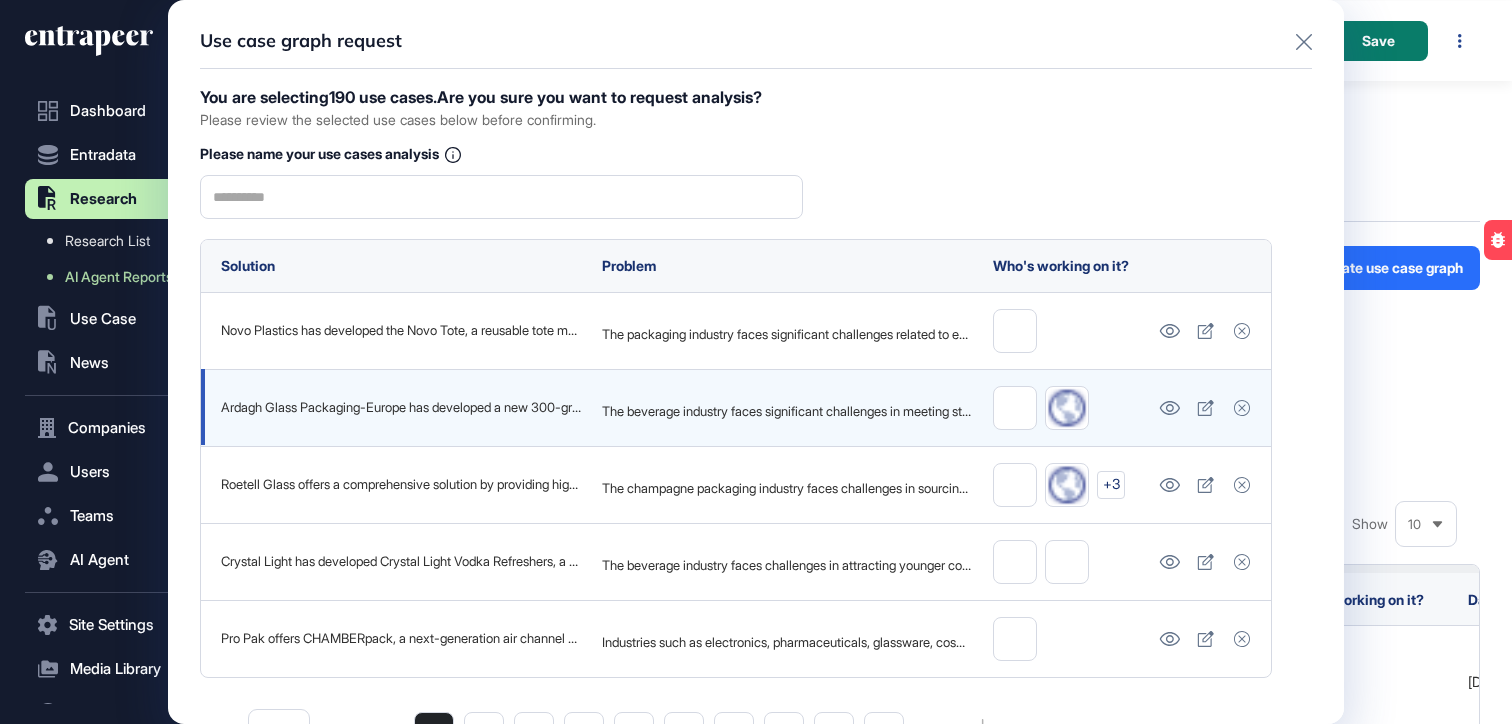 scroll, scrollTop: 0, scrollLeft: 0, axis: both 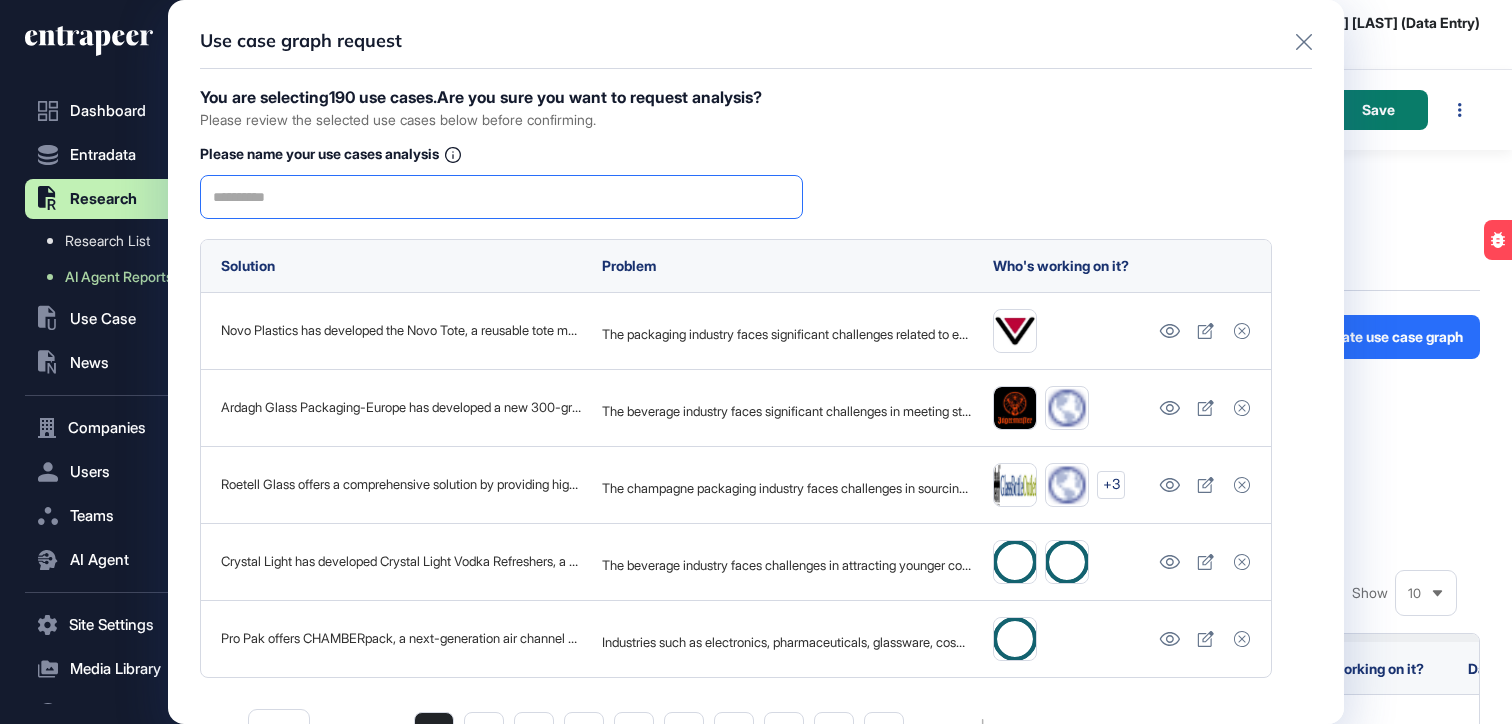 click at bounding box center (501, 197) 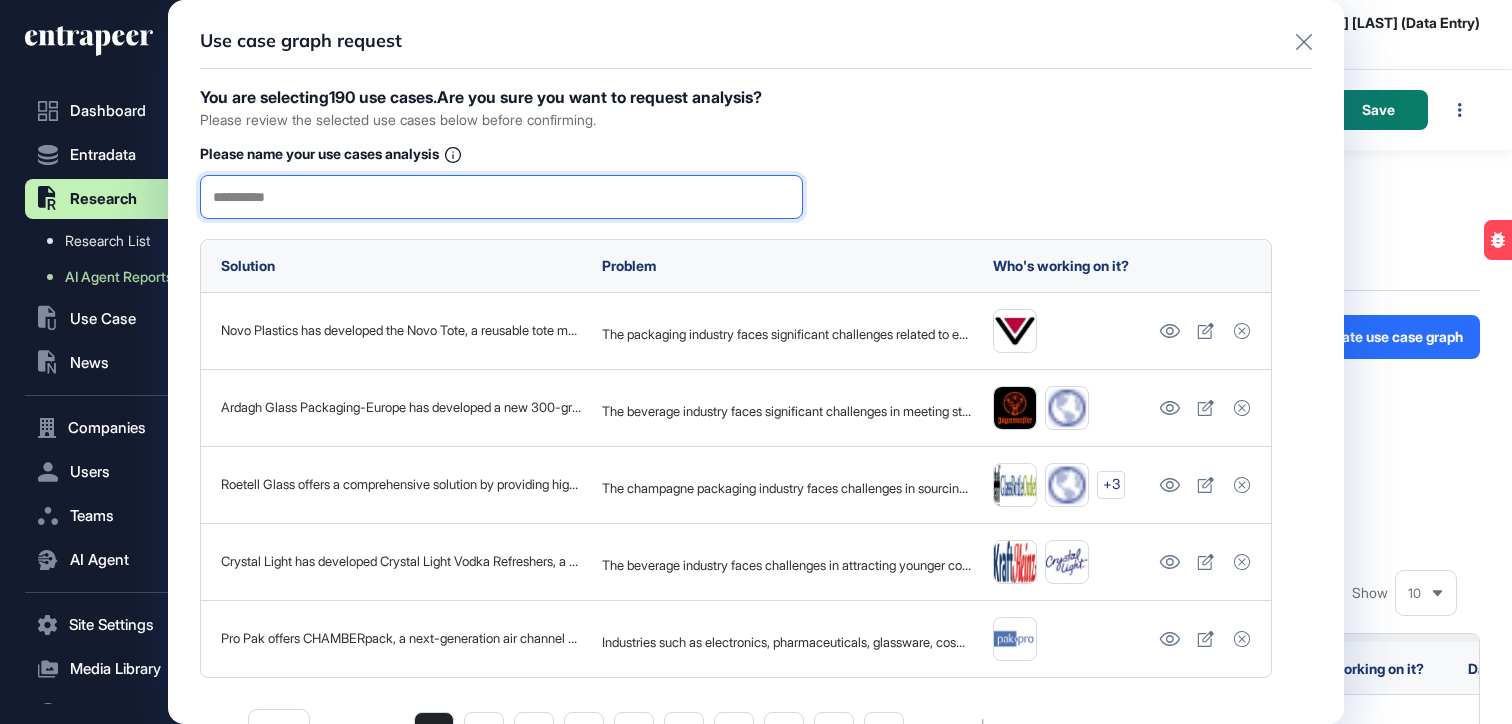 click at bounding box center [501, 197] 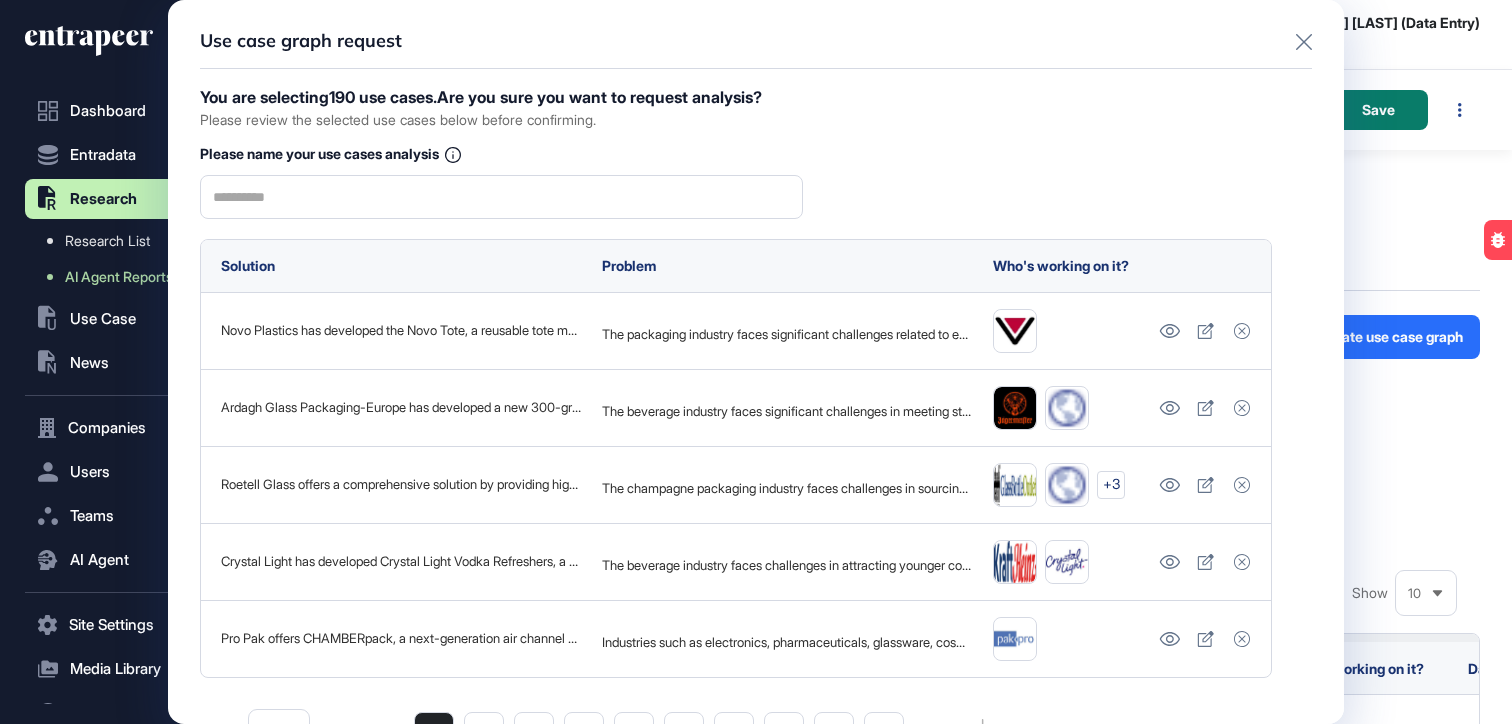 click 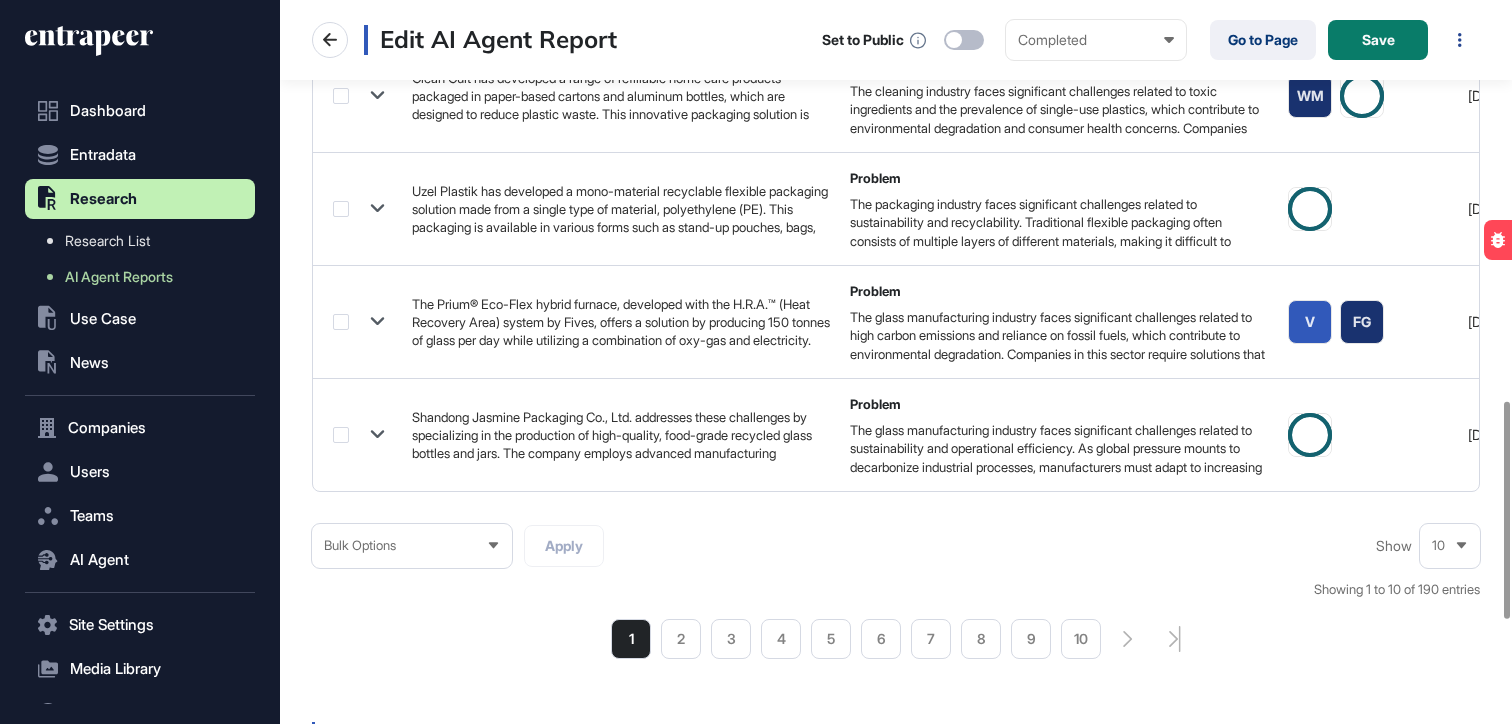 scroll, scrollTop: 1678, scrollLeft: 0, axis: vertical 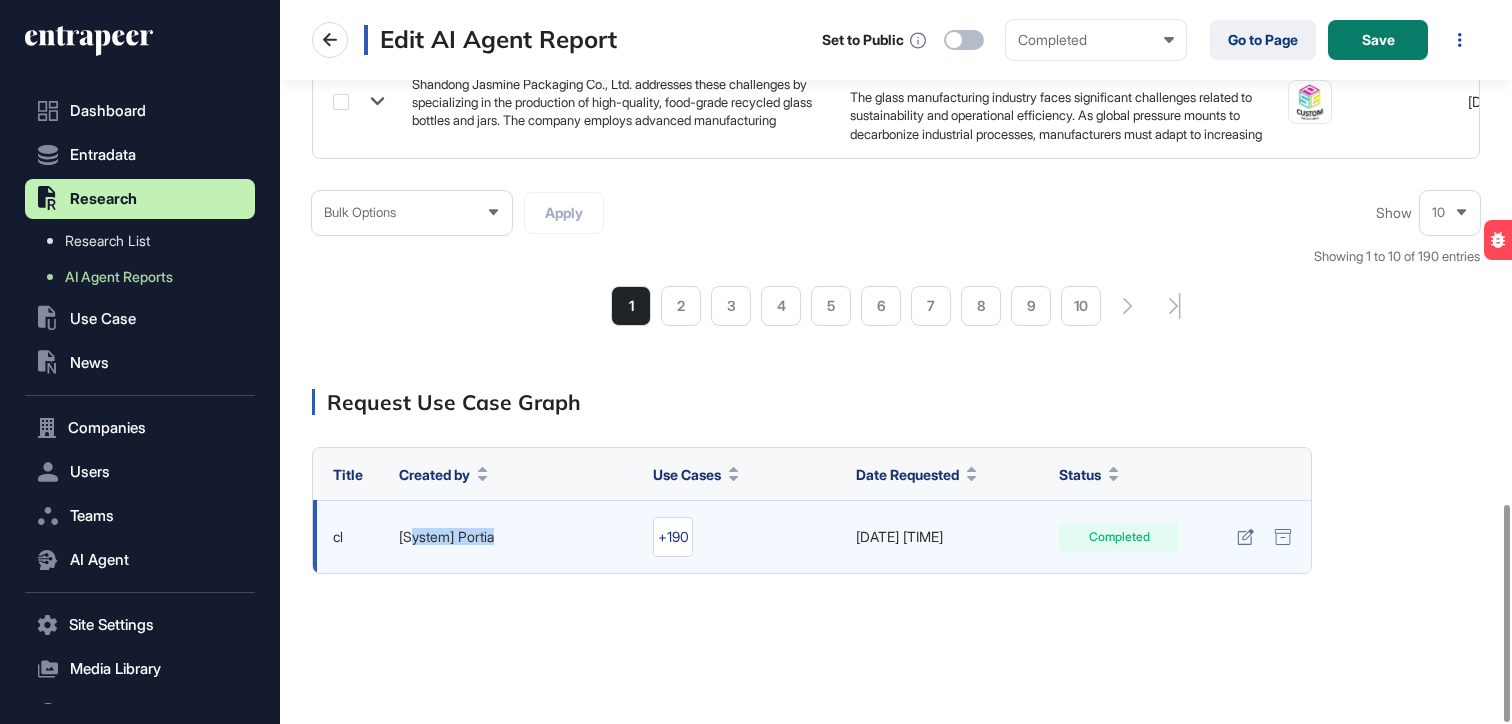 drag, startPoint x: 515, startPoint y: 533, endPoint x: 410, endPoint y: 534, distance: 105.00476 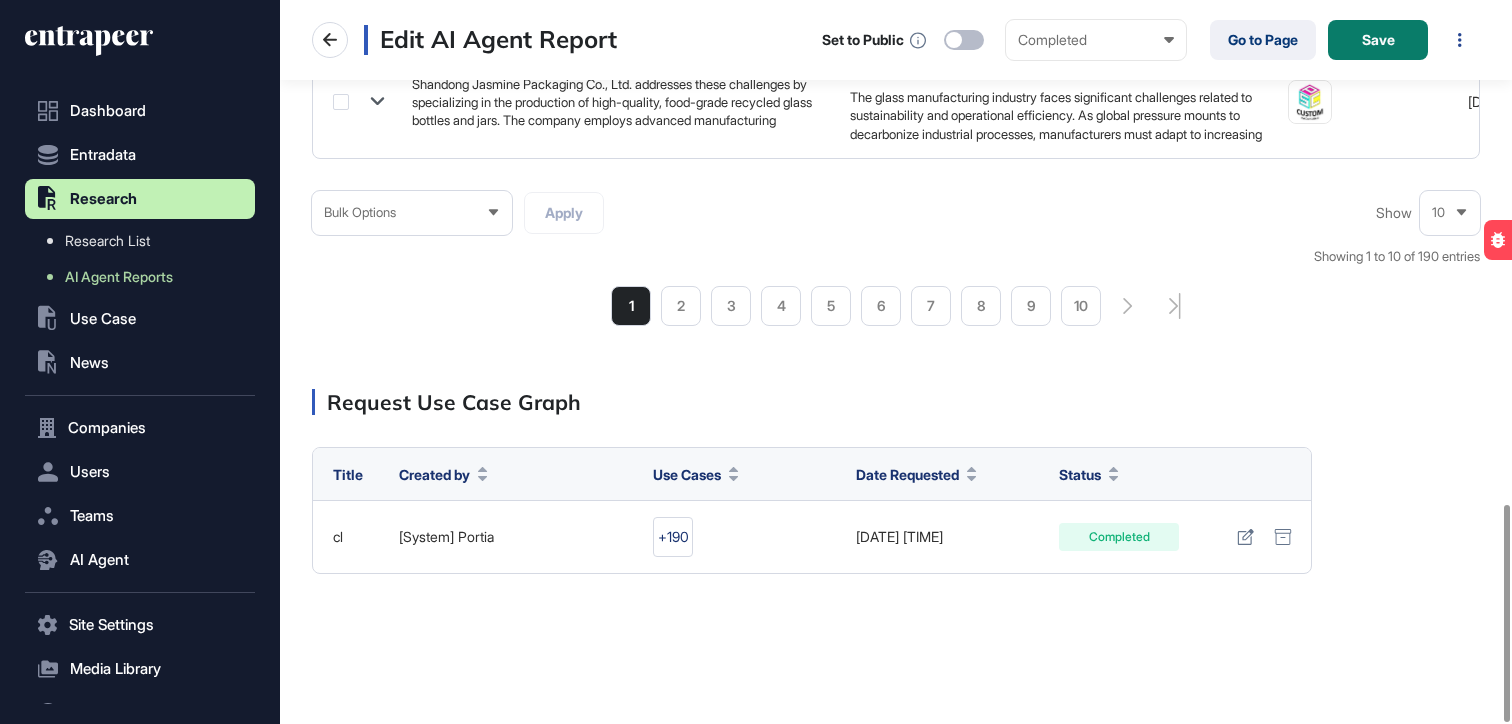 click on "**********" 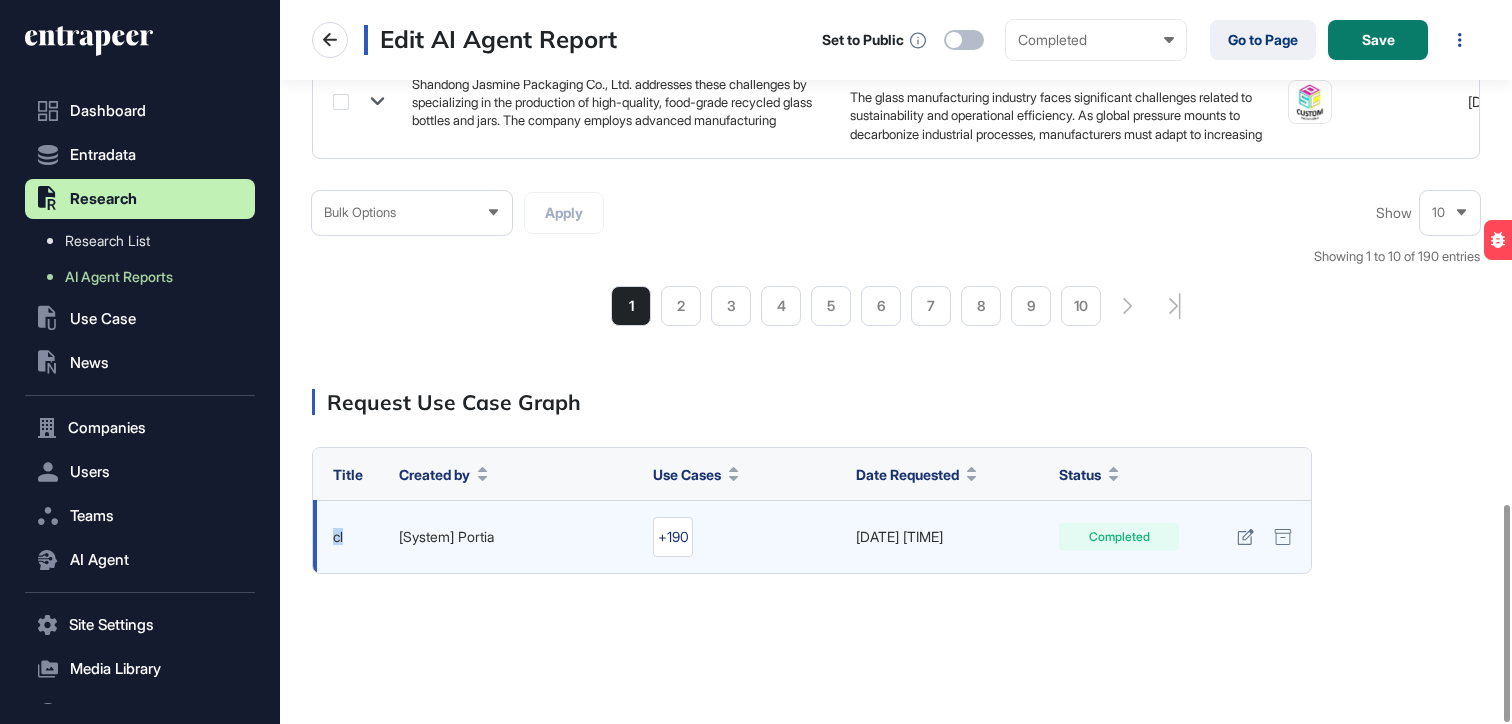 drag, startPoint x: 346, startPoint y: 541, endPoint x: 317, endPoint y: 540, distance: 29.017237 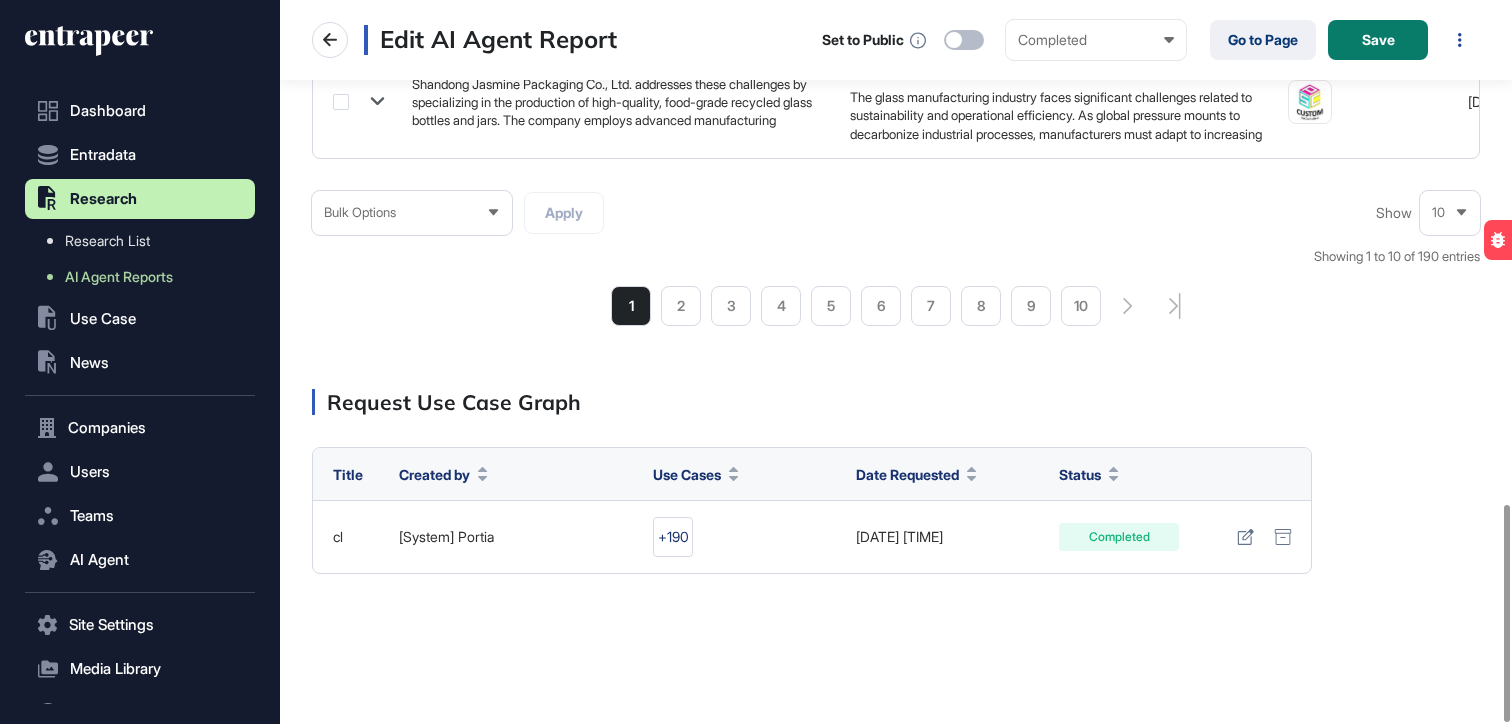 click on "**********" 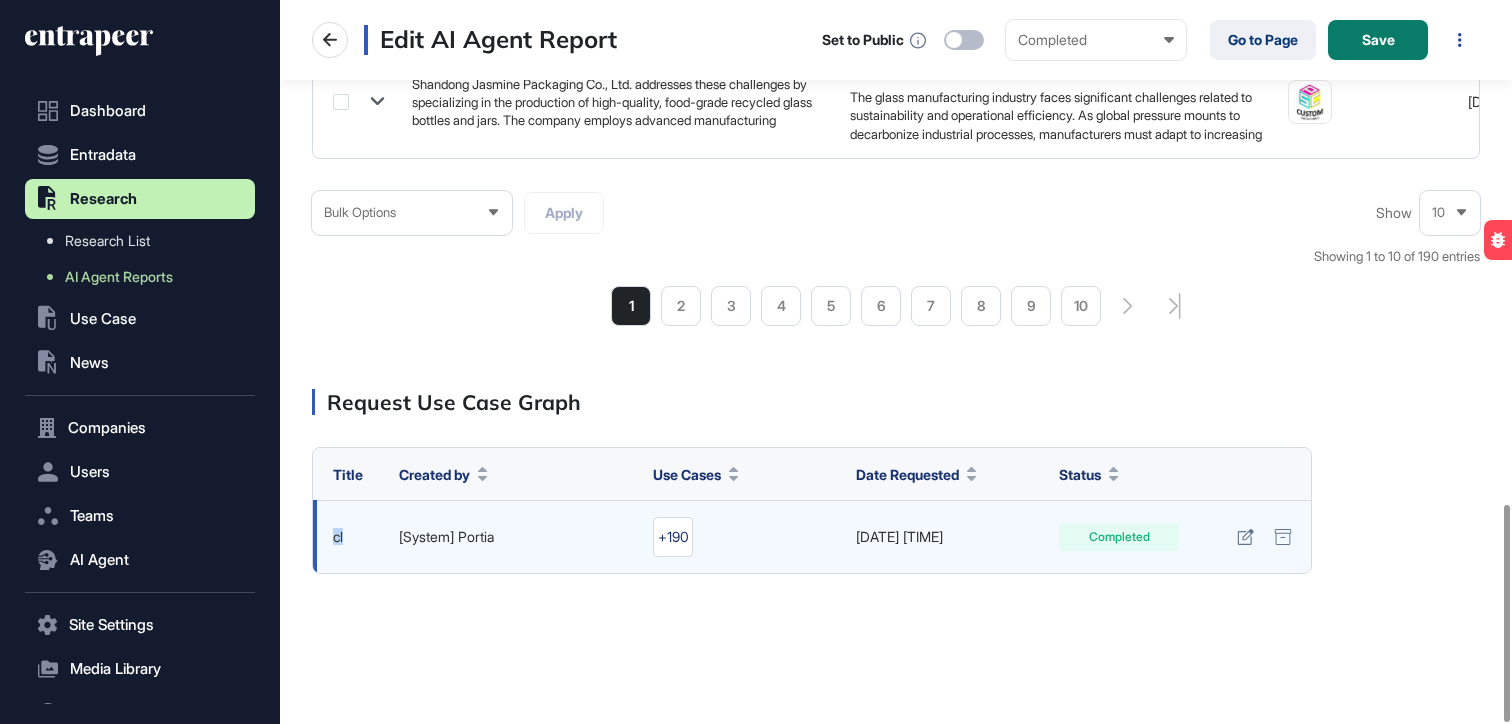 drag, startPoint x: 344, startPoint y: 538, endPoint x: 318, endPoint y: 539, distance: 26.019224 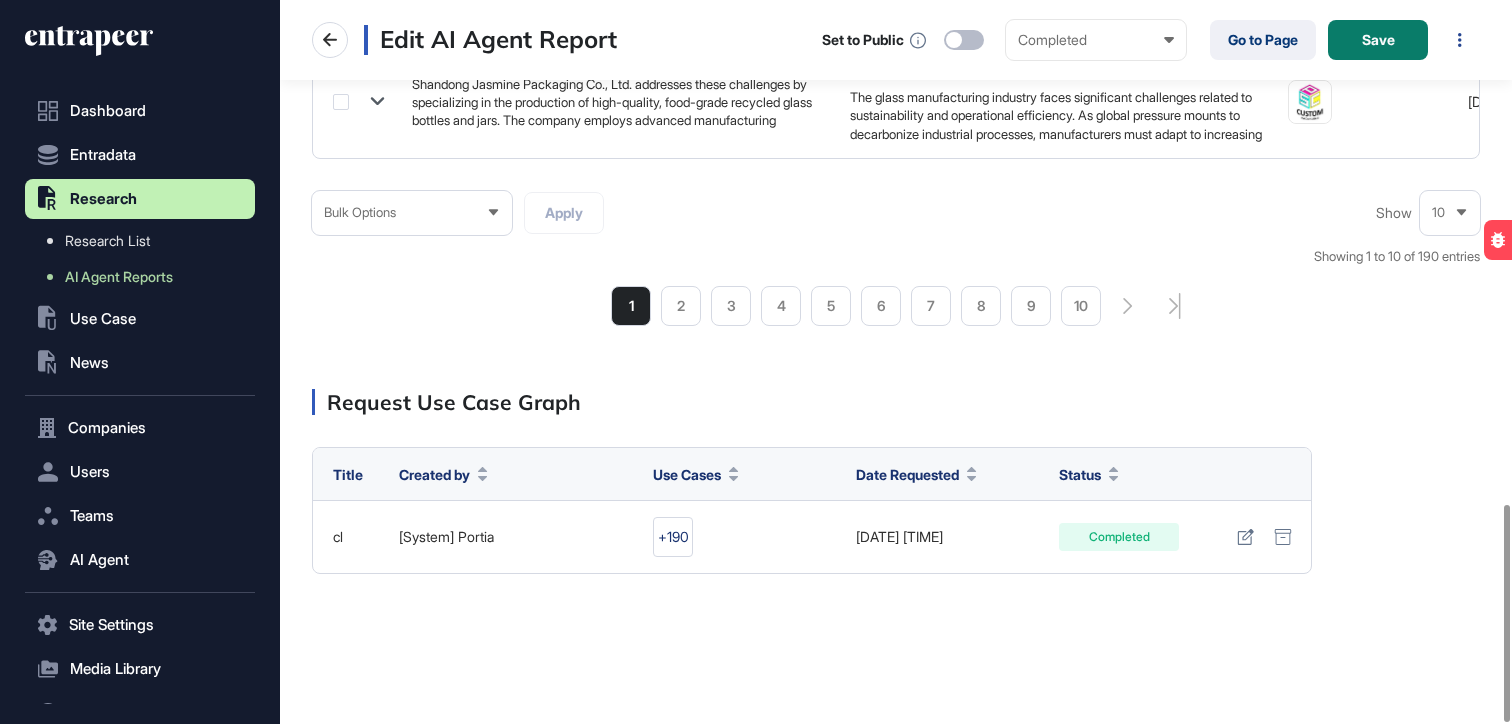 click on "**********" 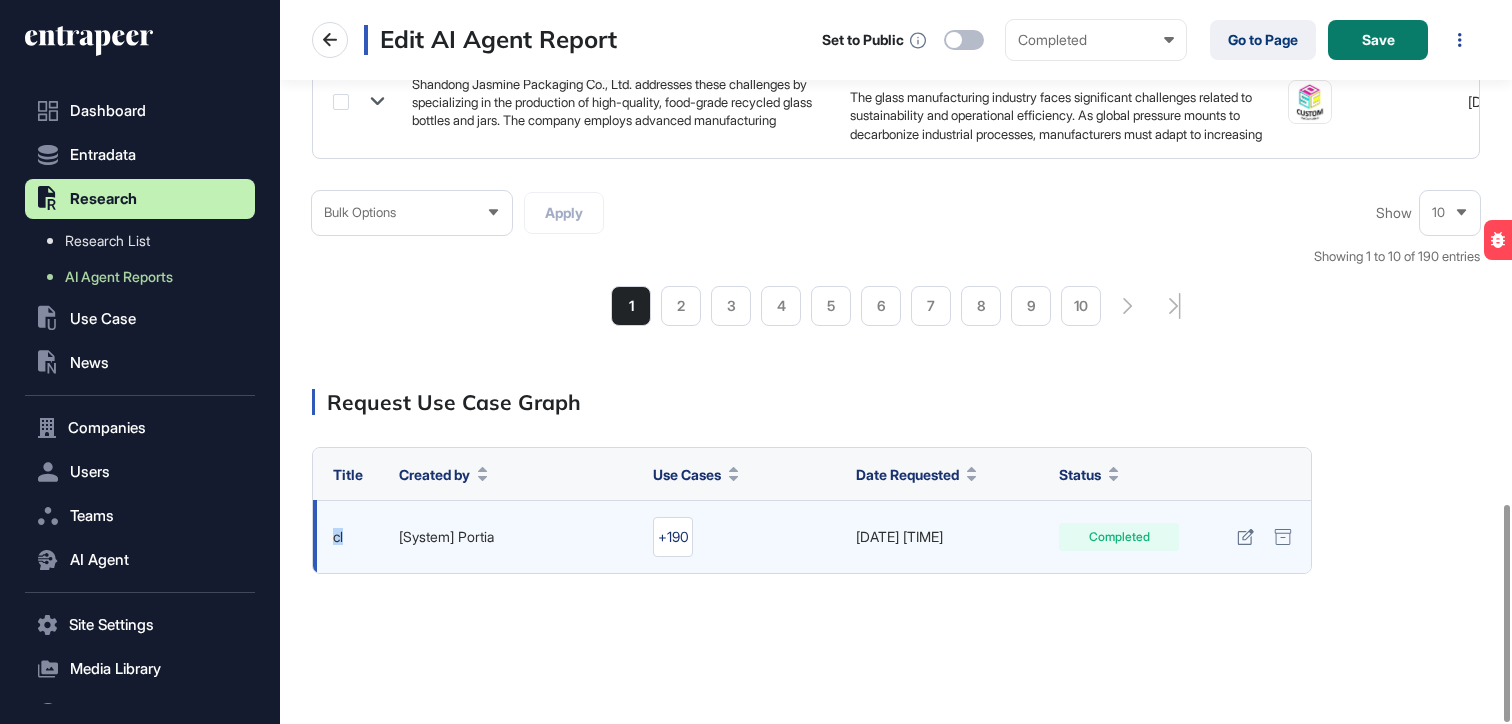 drag, startPoint x: 349, startPoint y: 533, endPoint x: 317, endPoint y: 535, distance: 32.06244 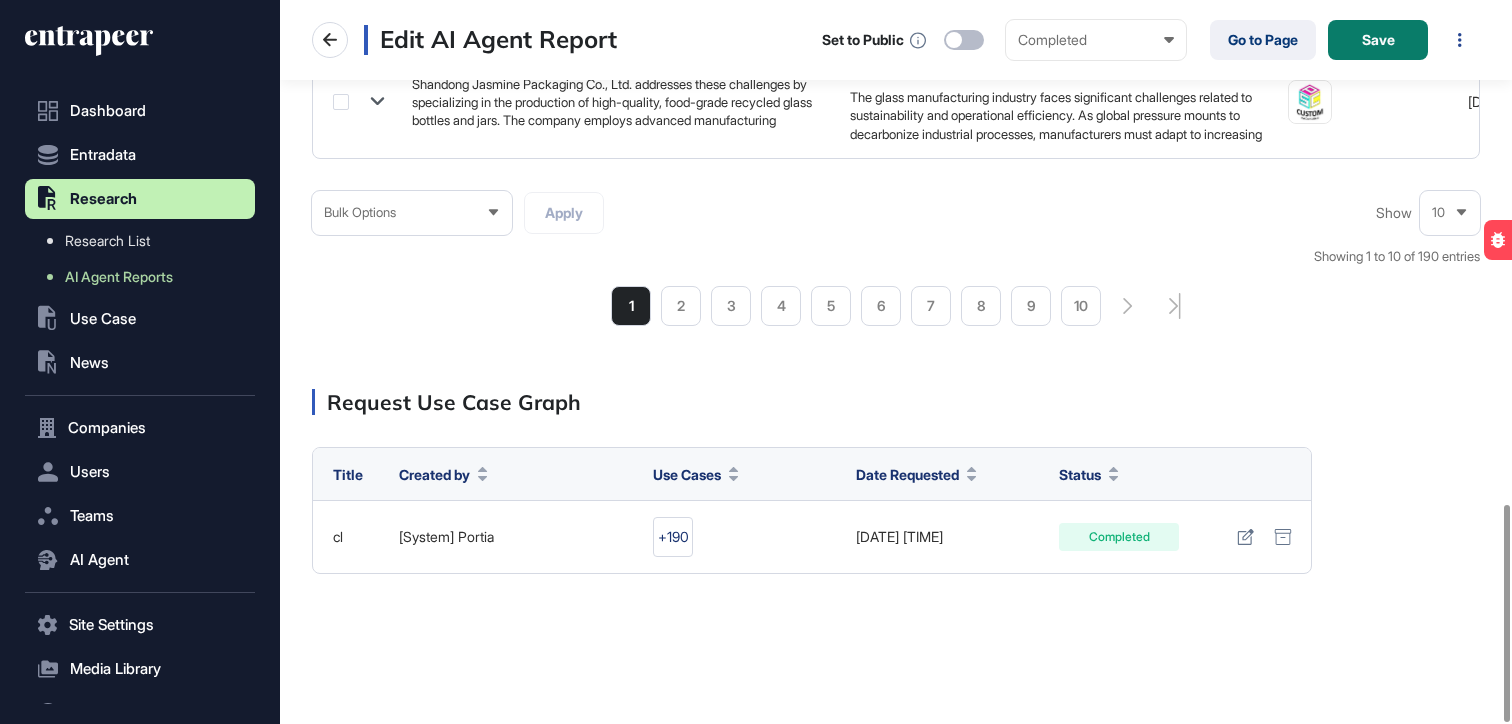 click on "**********" 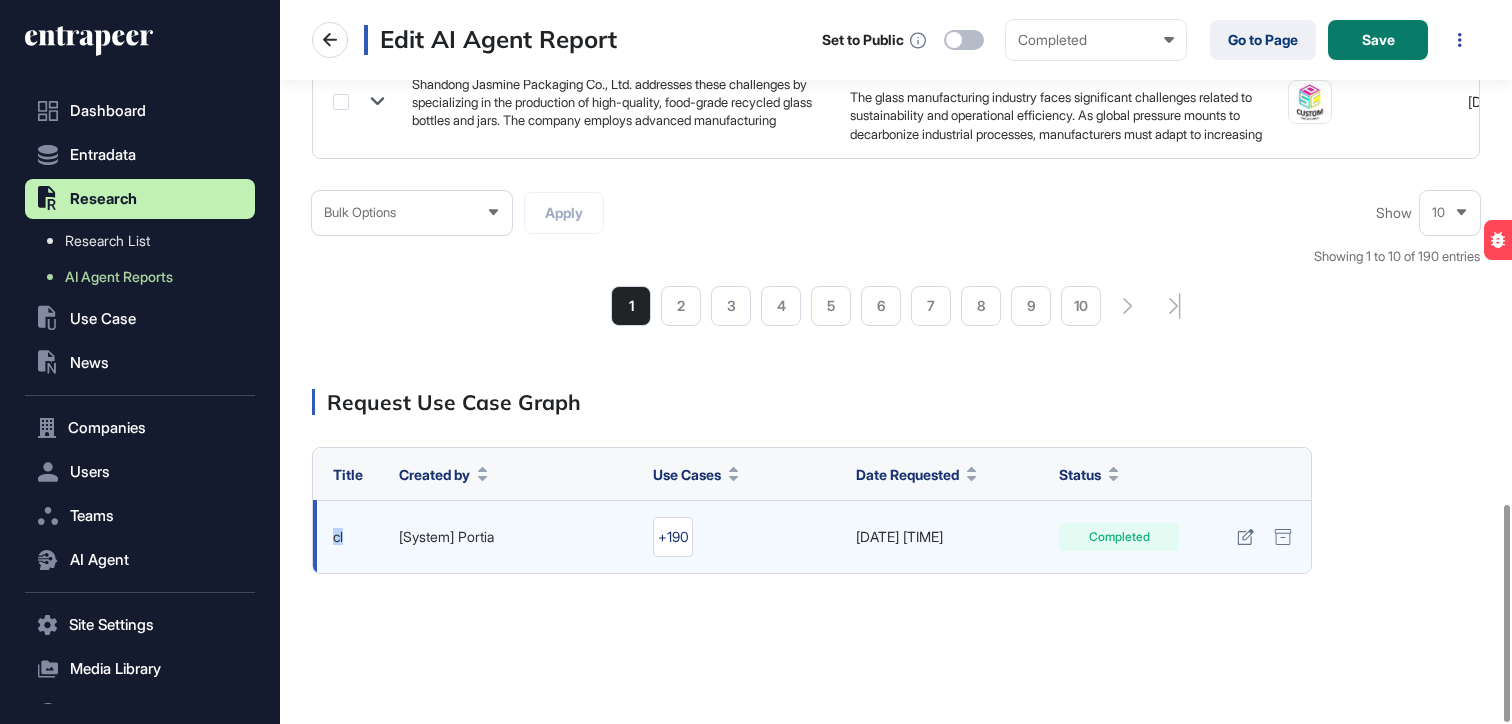 drag, startPoint x: 349, startPoint y: 537, endPoint x: 319, endPoint y: 538, distance: 30.016663 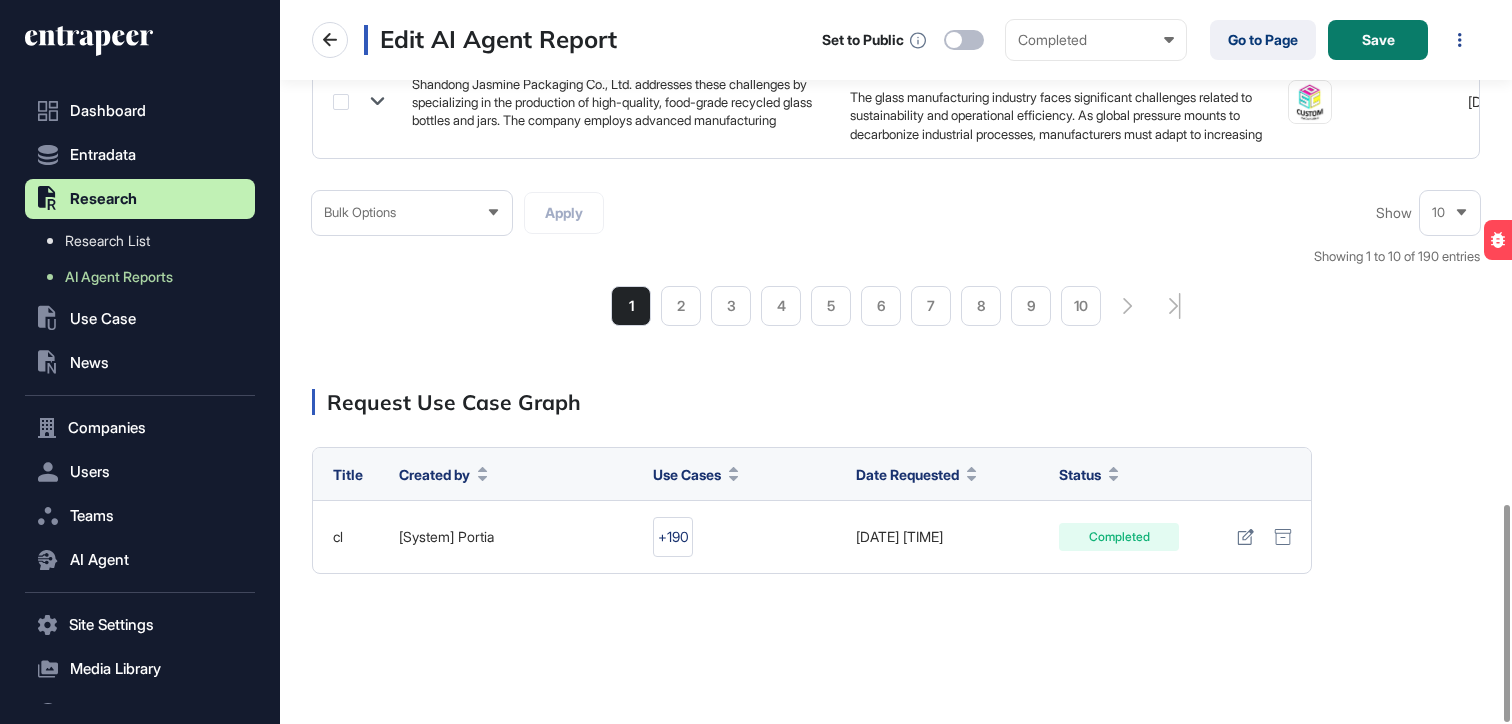 click on "**********" 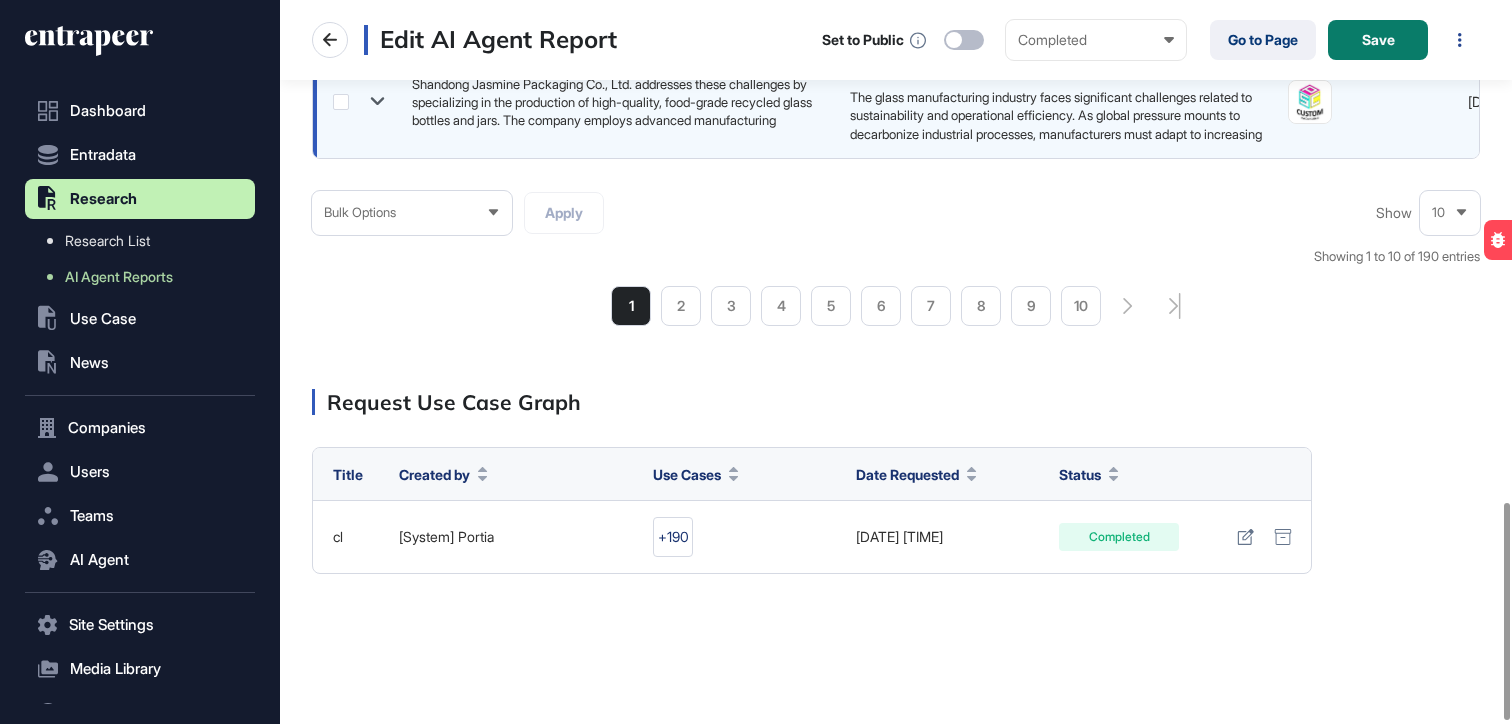 scroll, scrollTop: 1670, scrollLeft: 0, axis: vertical 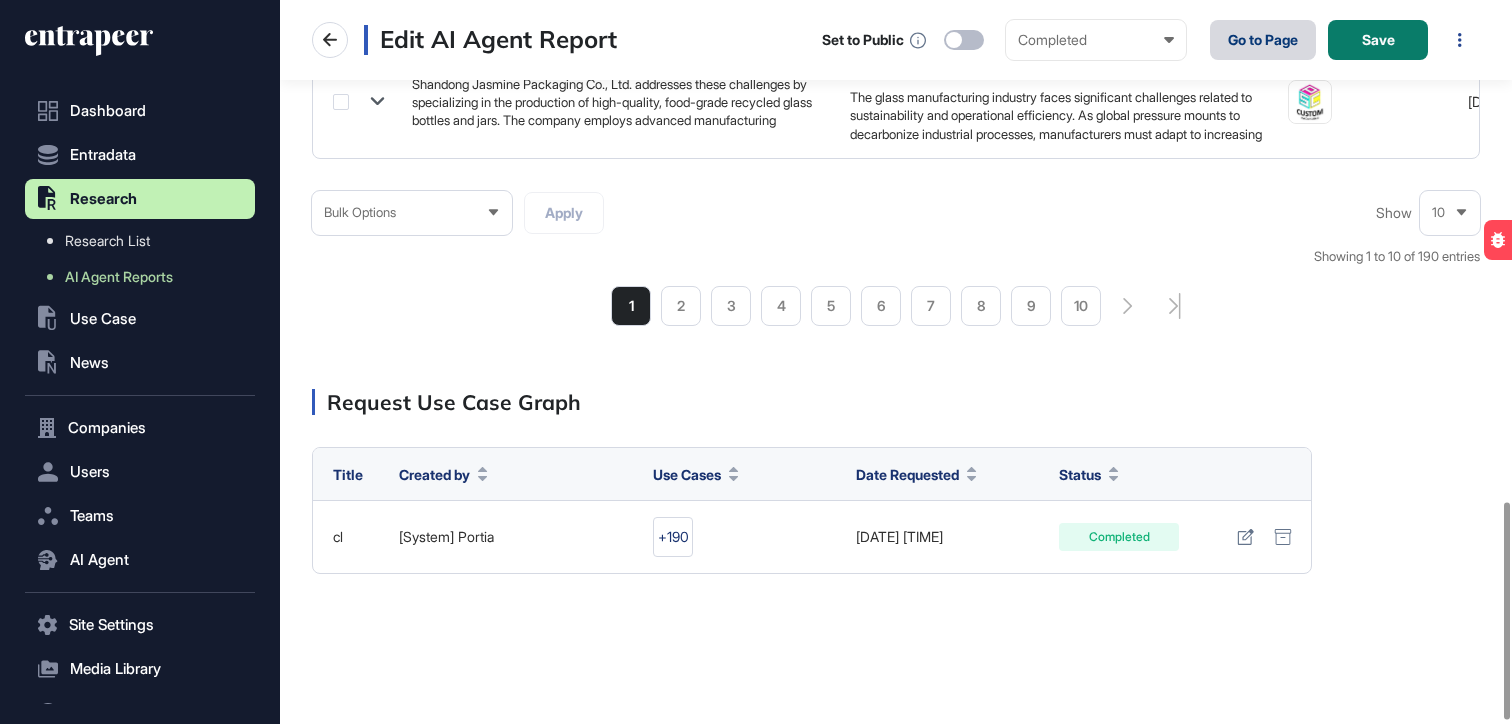 click on "Go to Page" at bounding box center (1263, 40) 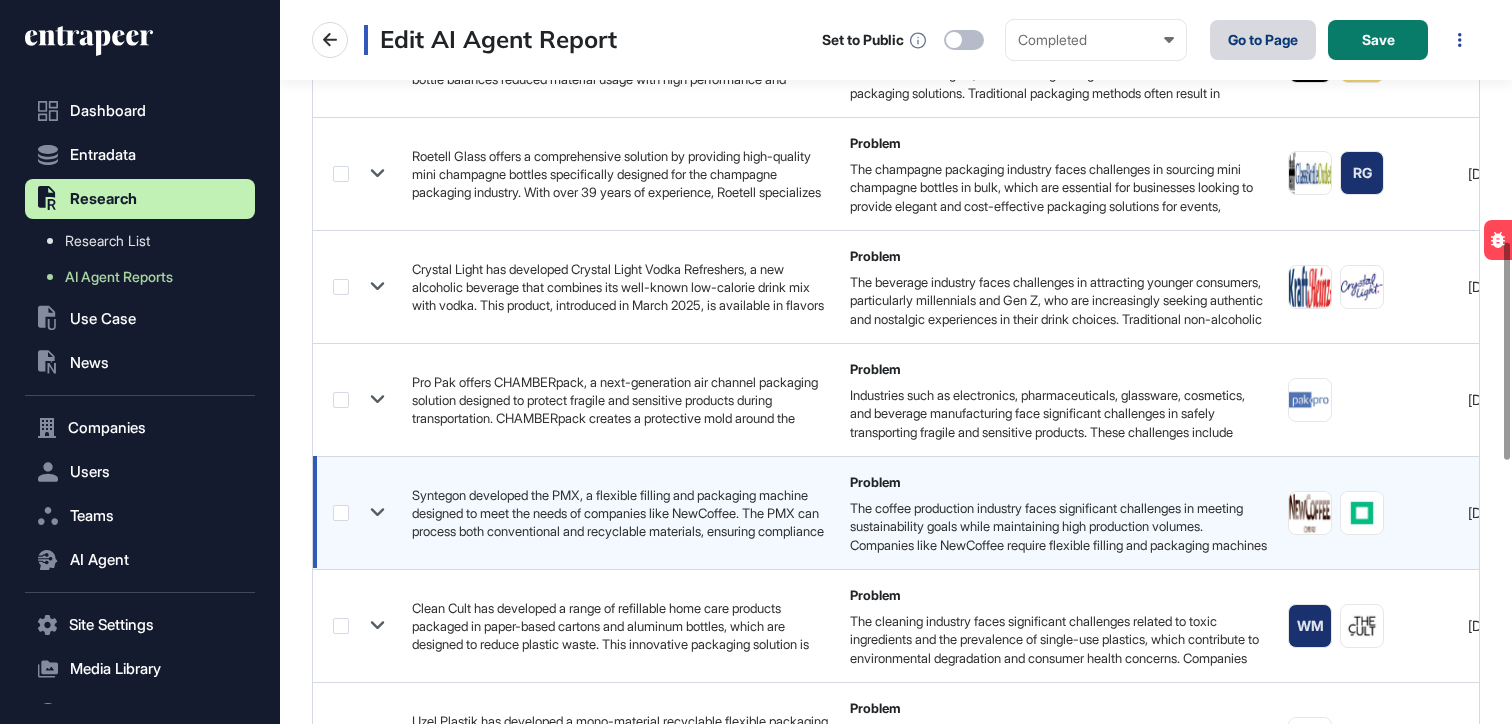scroll, scrollTop: 0, scrollLeft: 0, axis: both 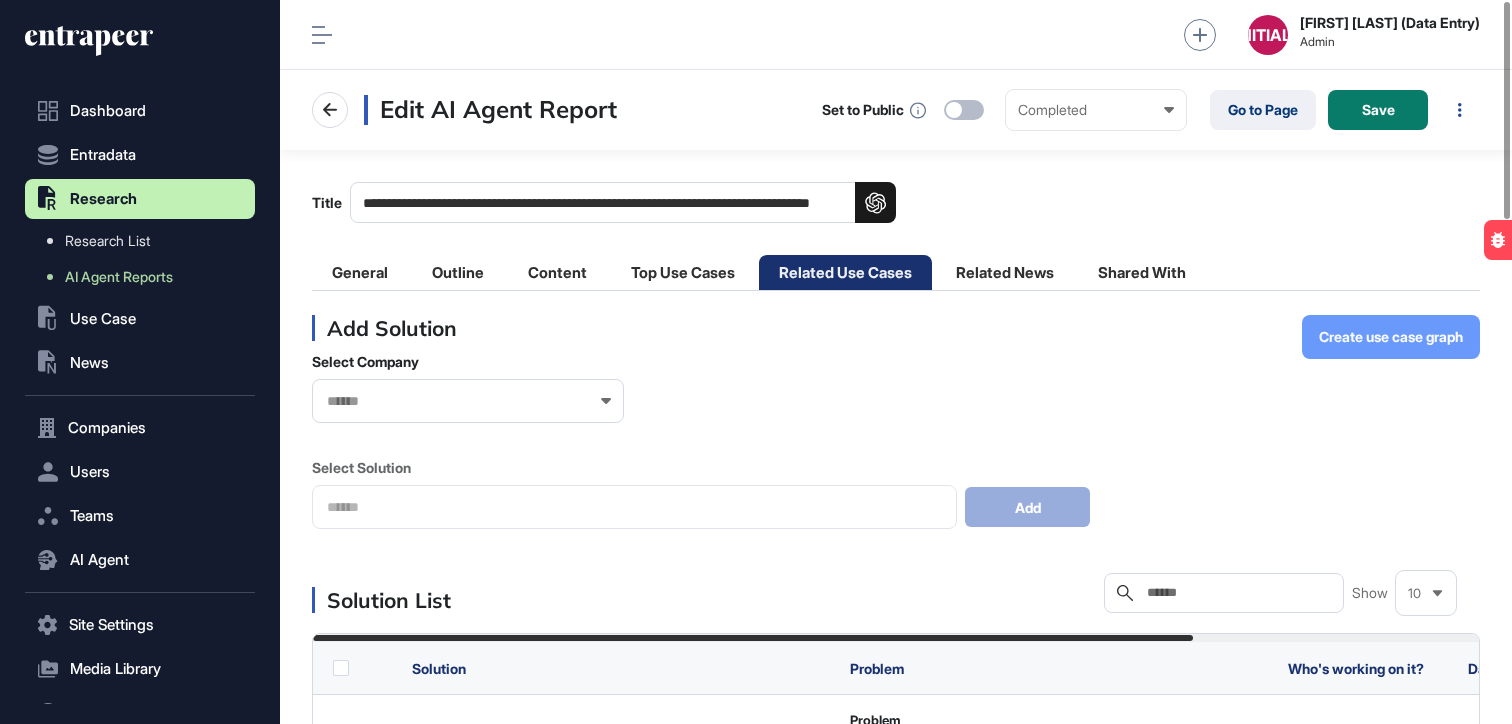 click on "Create use case graph" 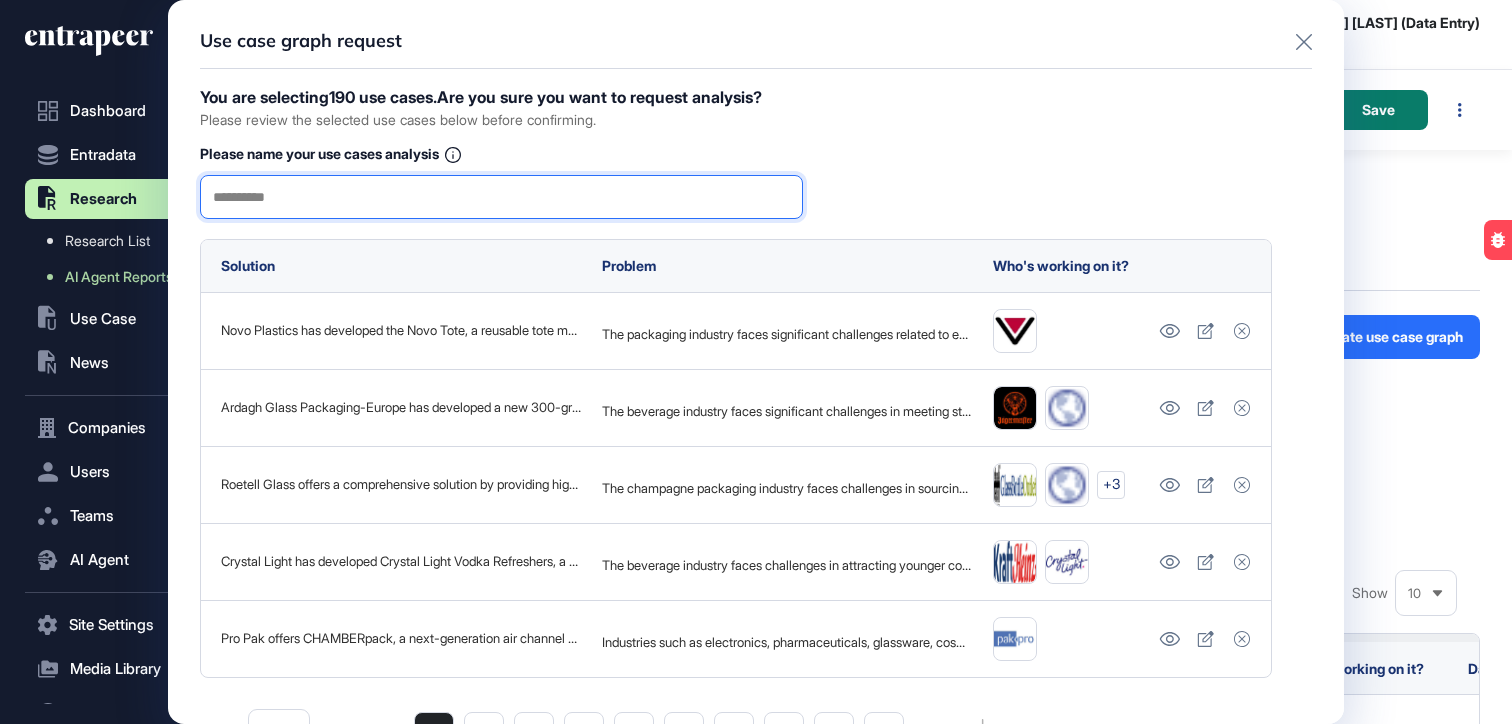 click at bounding box center (501, 197) 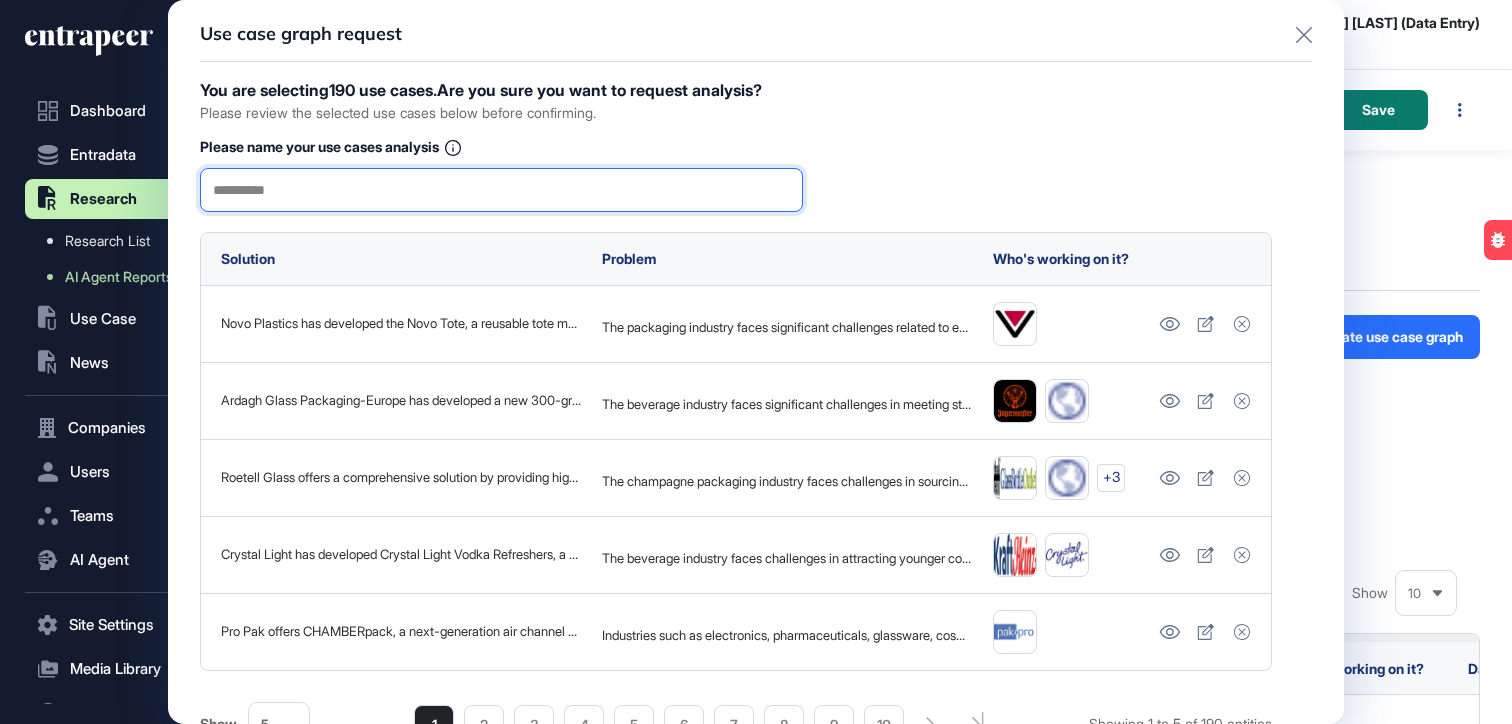scroll, scrollTop: 0, scrollLeft: 0, axis: both 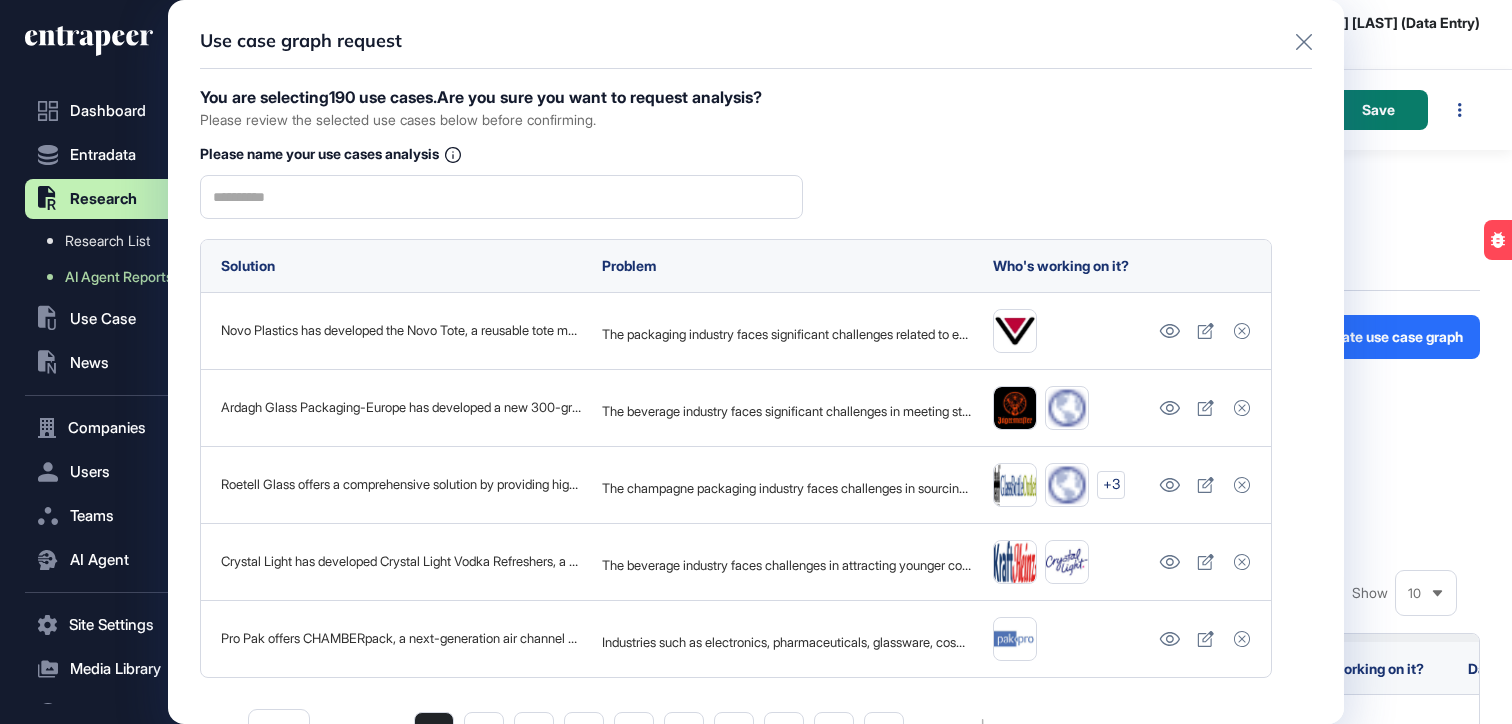 click 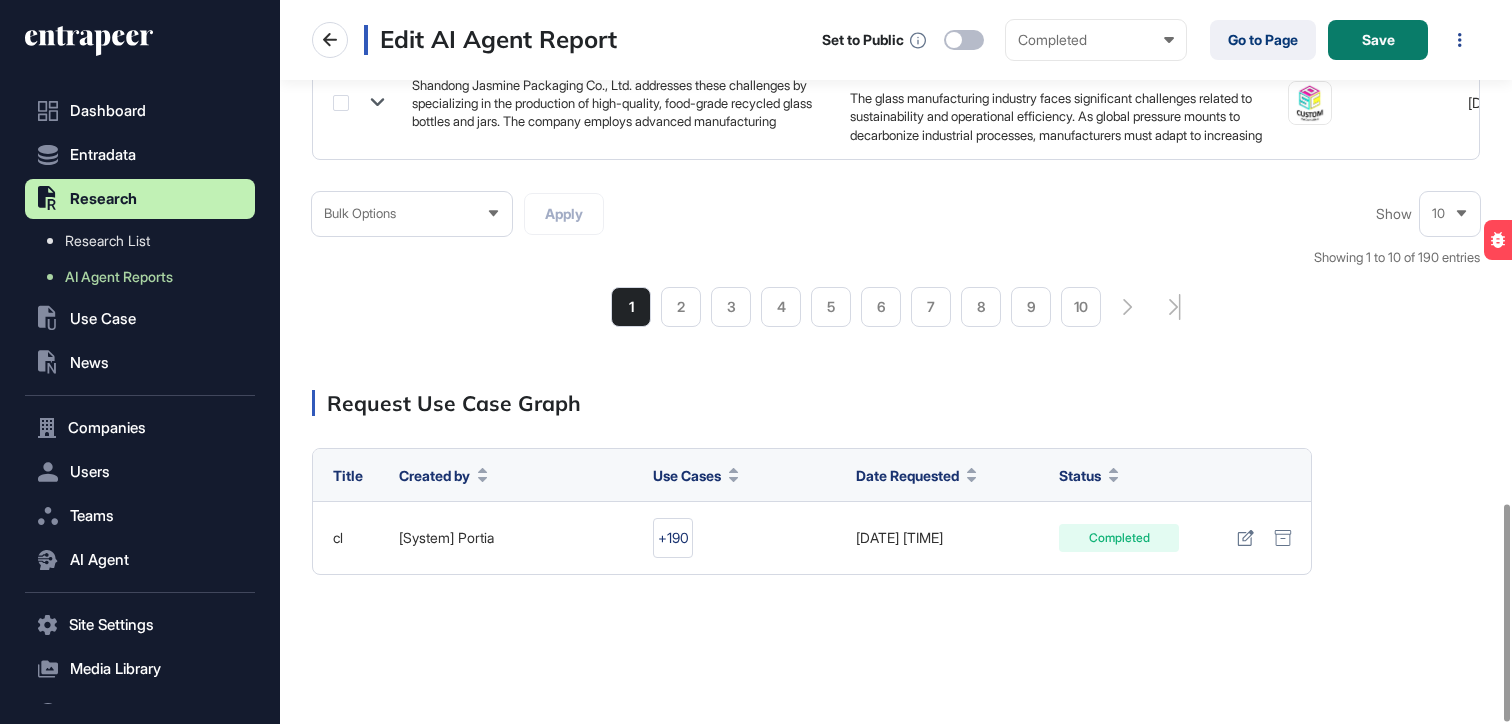 scroll, scrollTop: 1678, scrollLeft: 0, axis: vertical 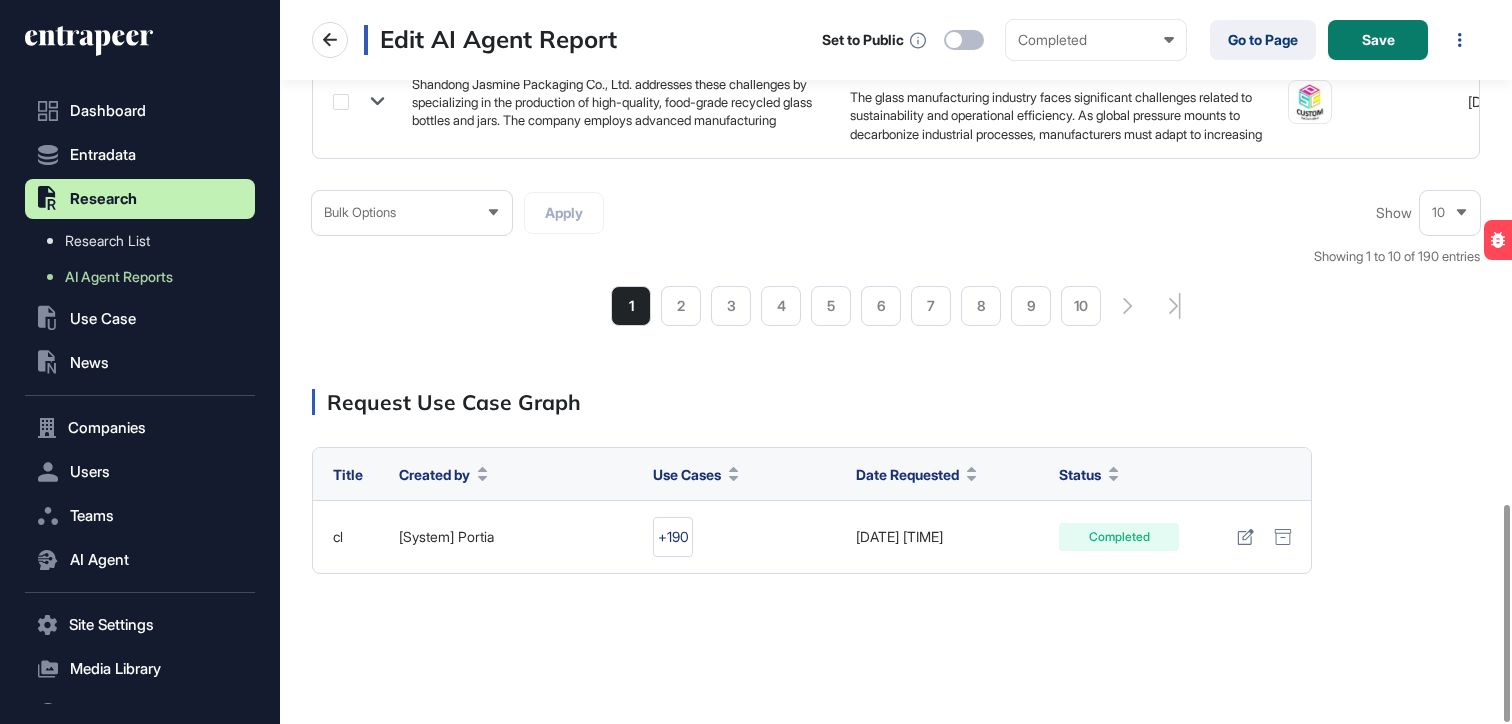 click on "**********" 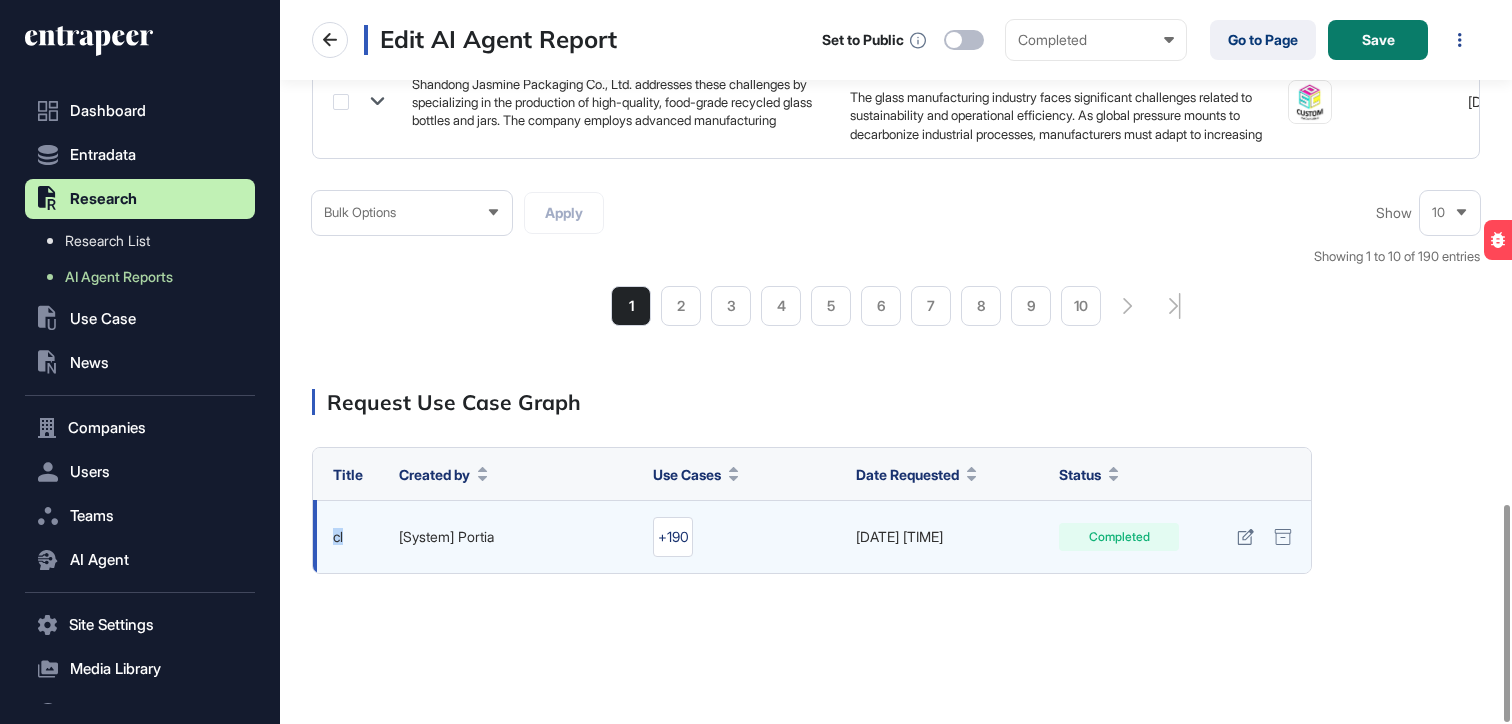 drag, startPoint x: 344, startPoint y: 536, endPoint x: 322, endPoint y: 540, distance: 22.36068 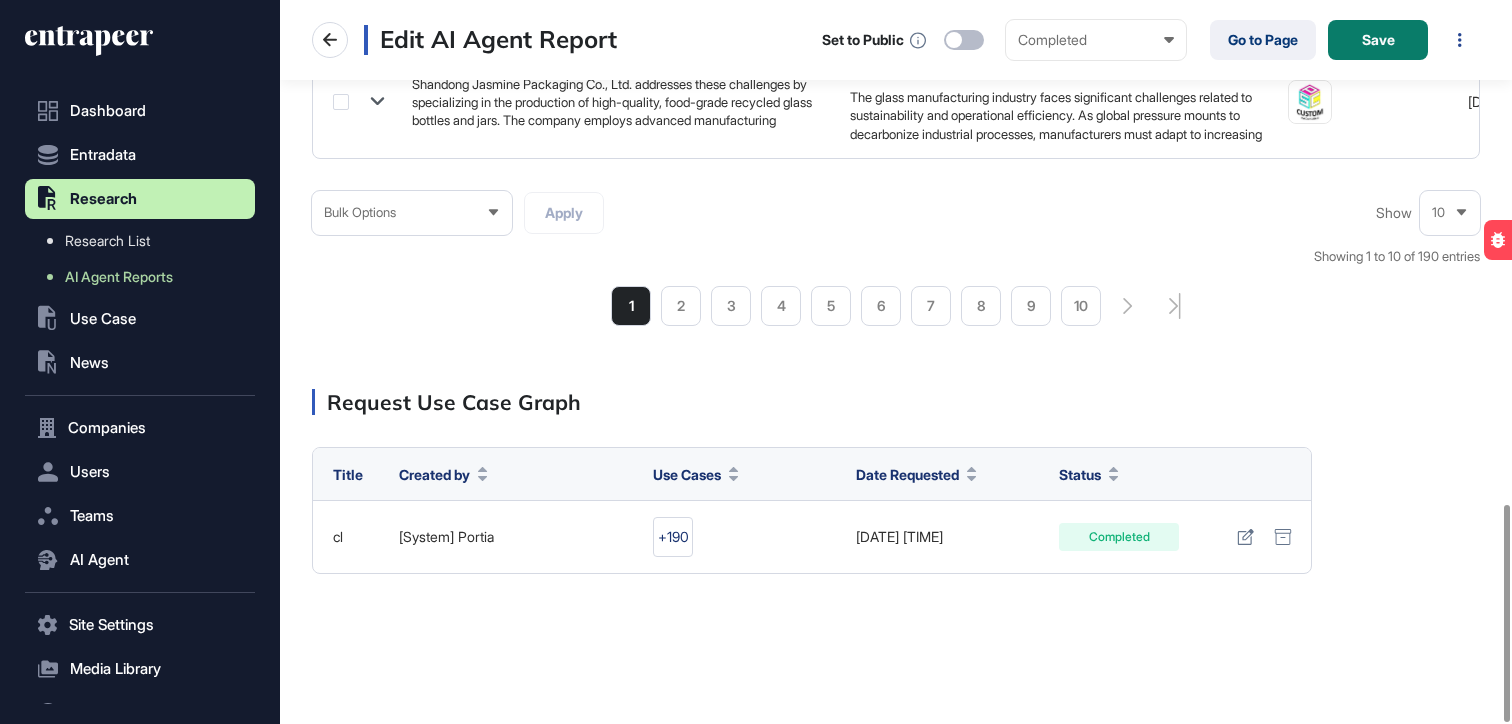 click on "**********" 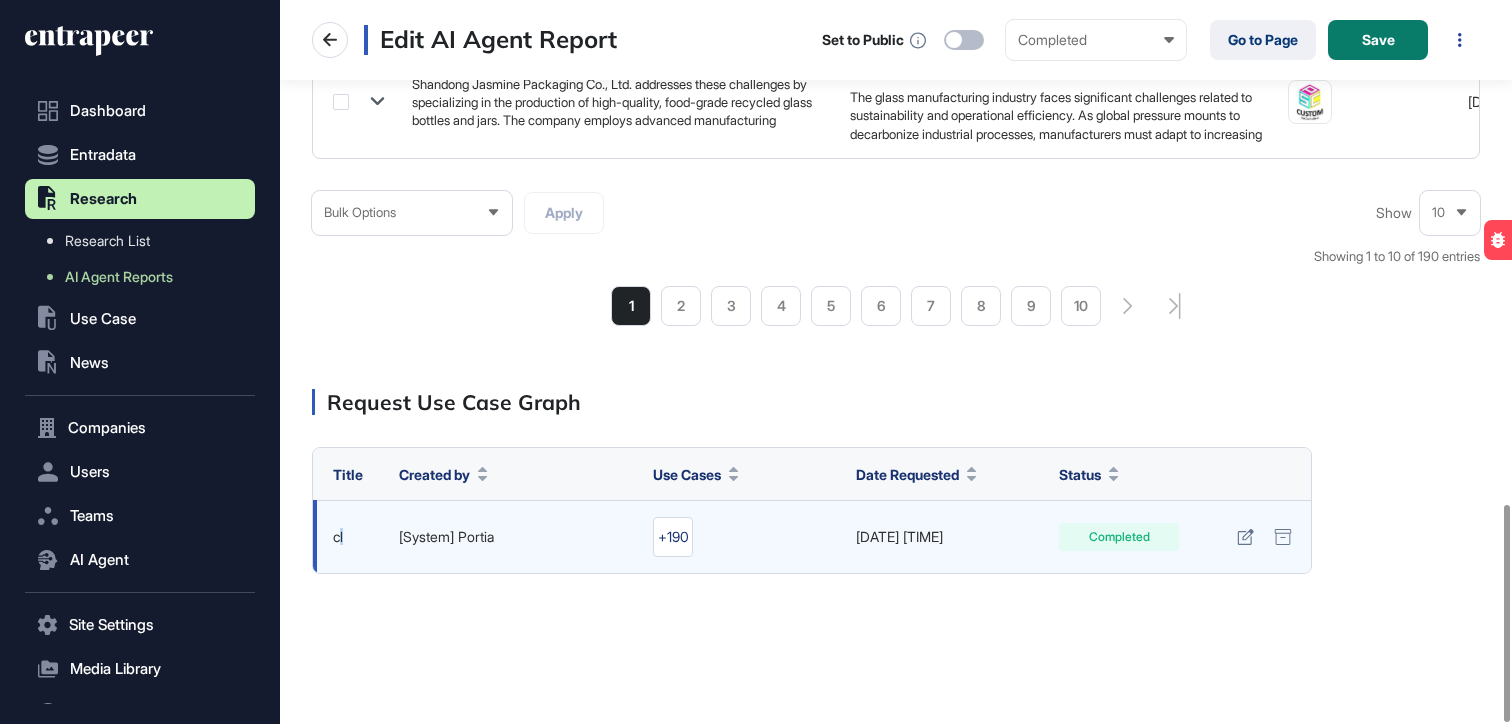 click on "cl" 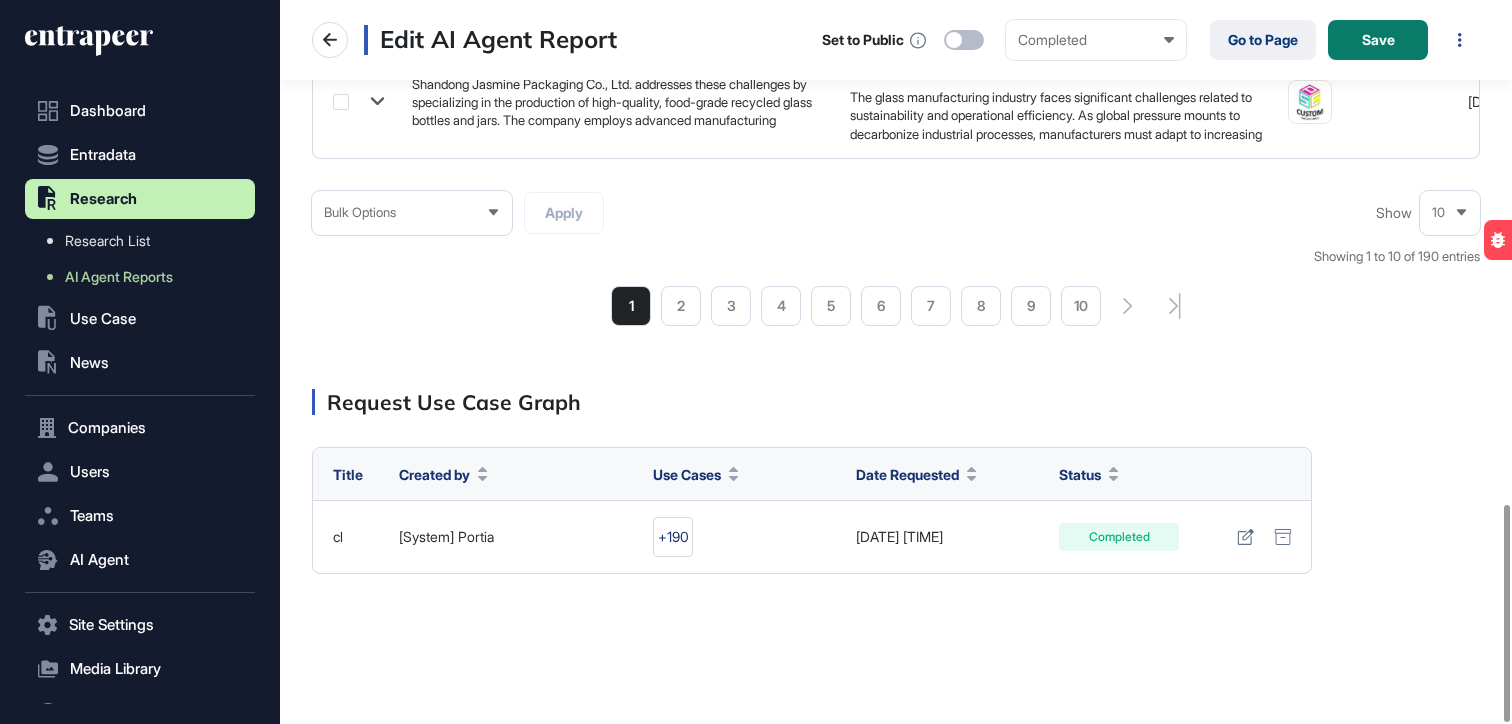 click on "**********" 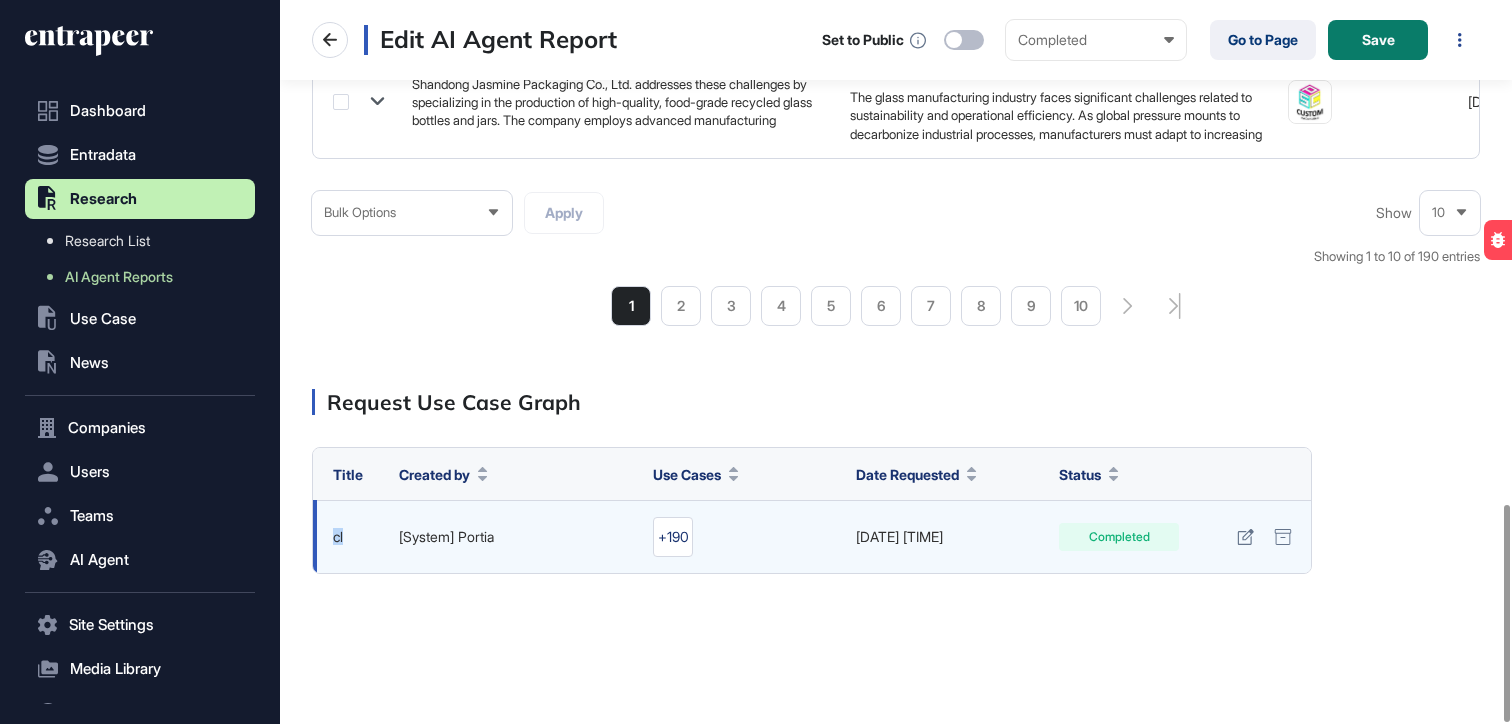 drag, startPoint x: 351, startPoint y: 538, endPoint x: 334, endPoint y: 542, distance: 17.464249 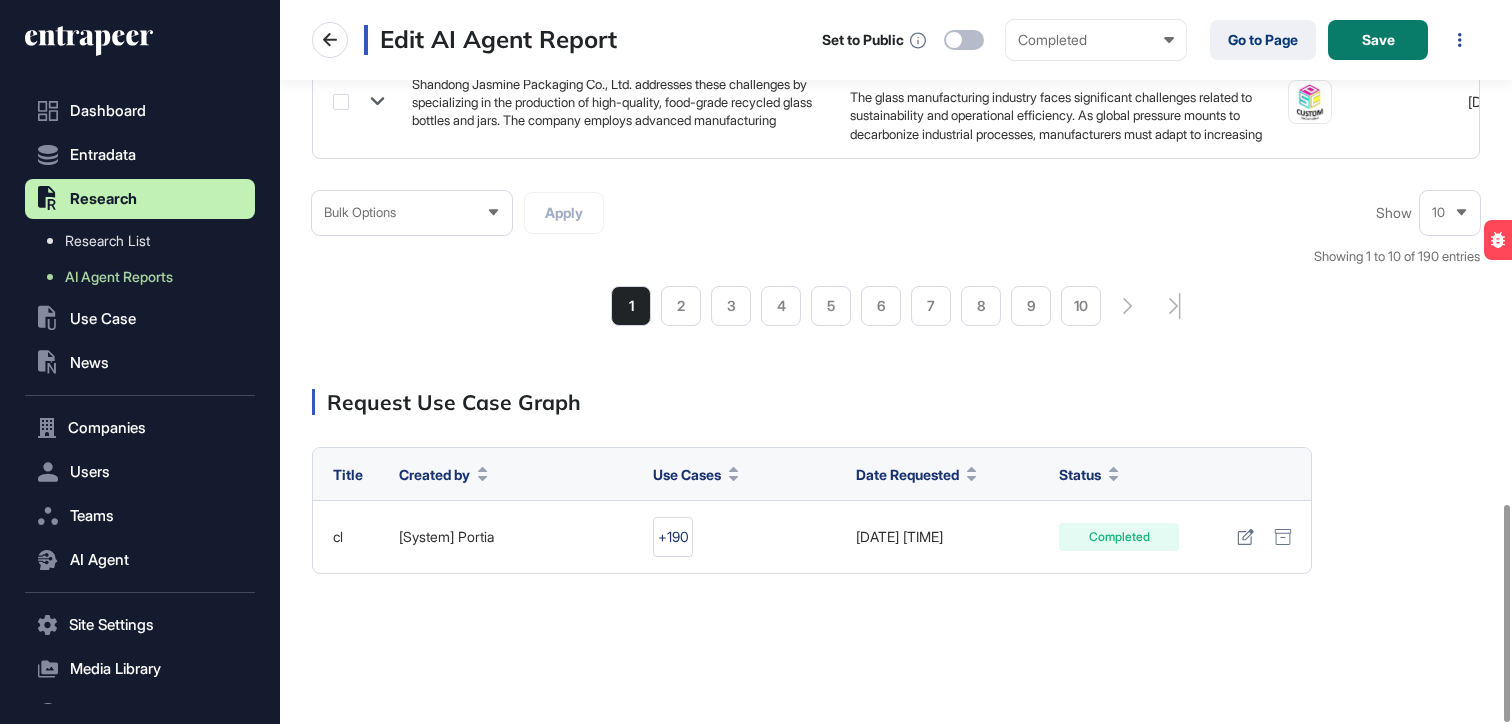 click on "**********" 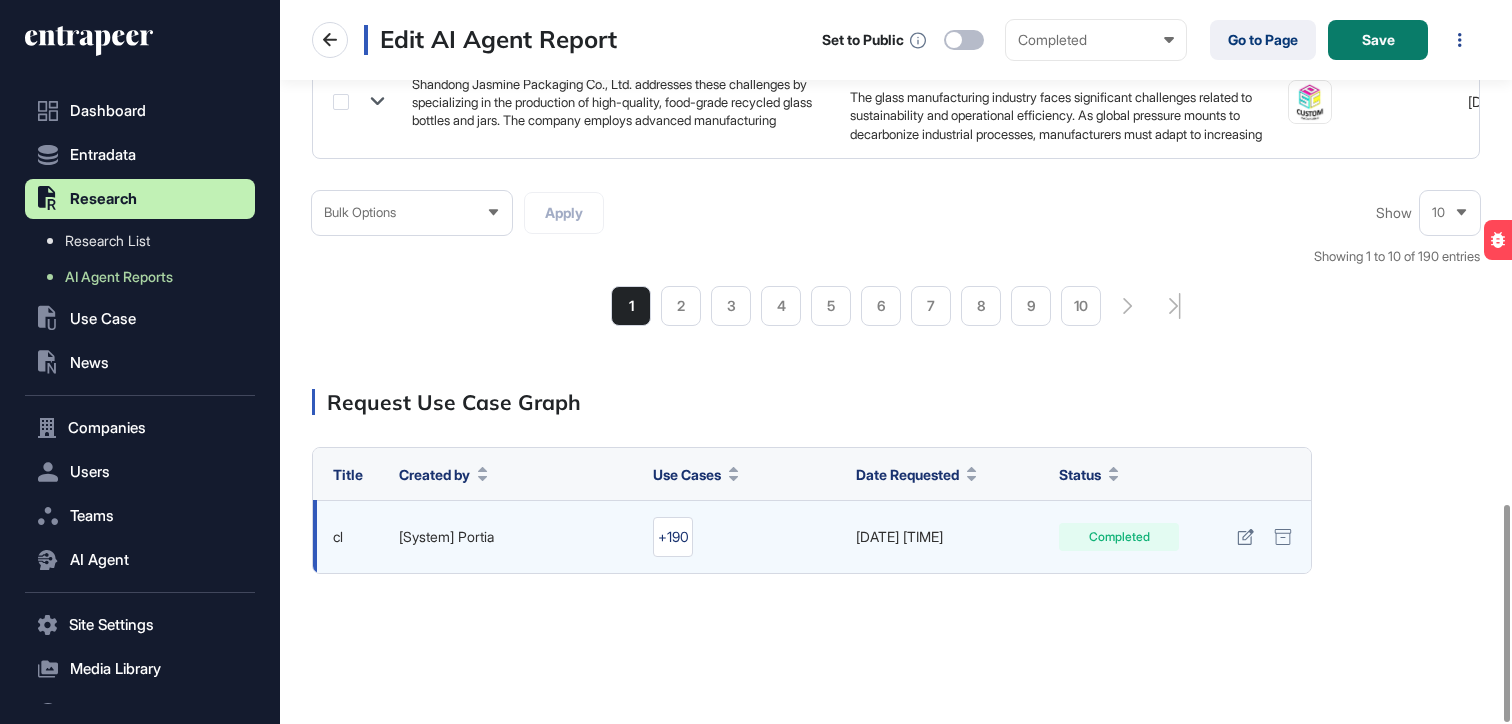 click on "cl" 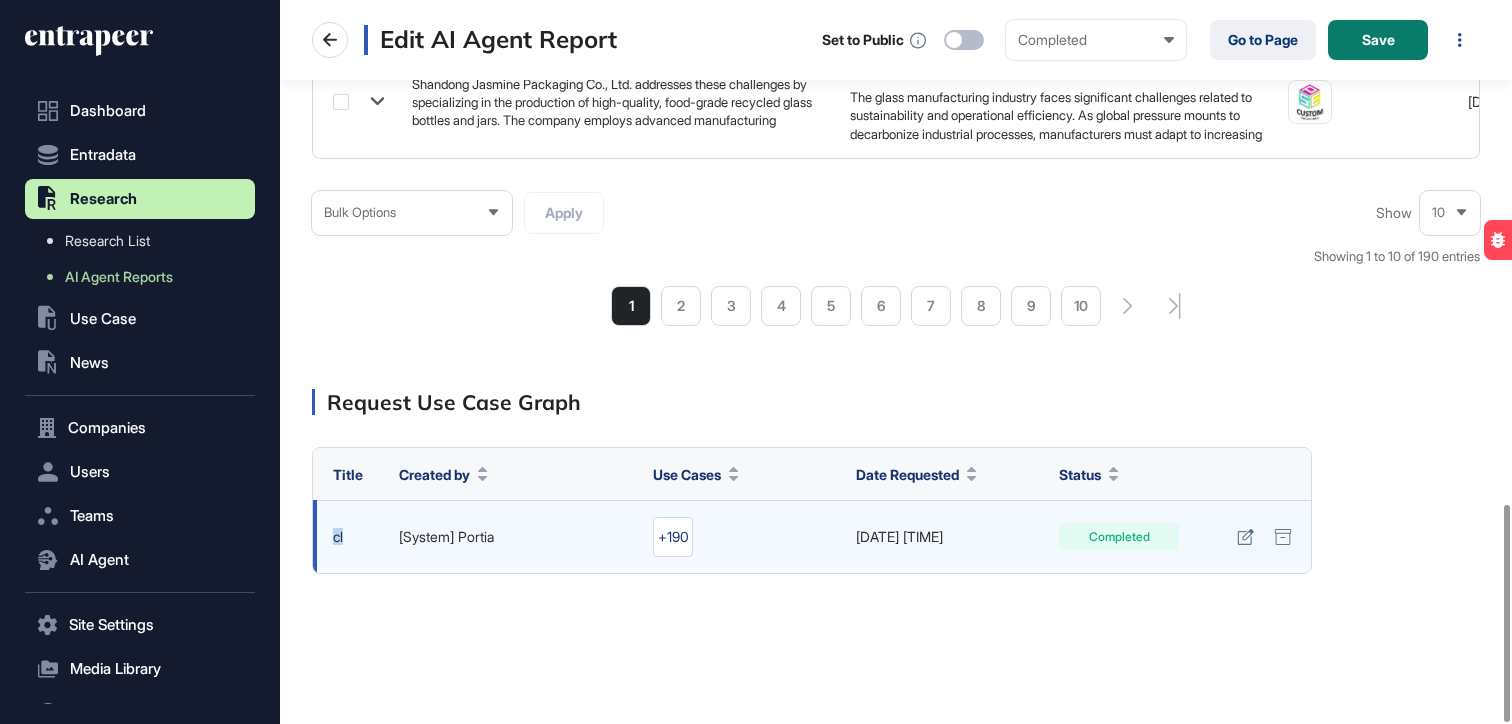 click on "cl" 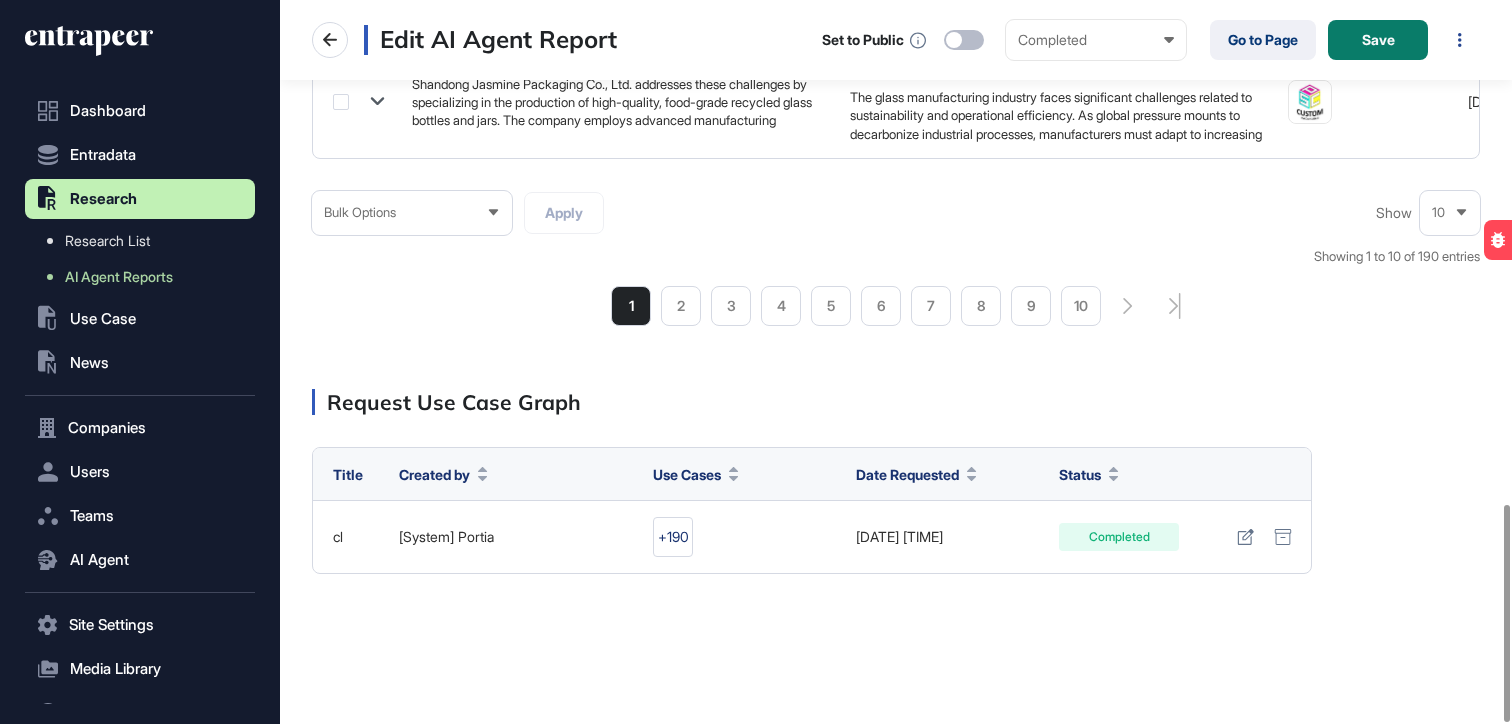 click on "**********" 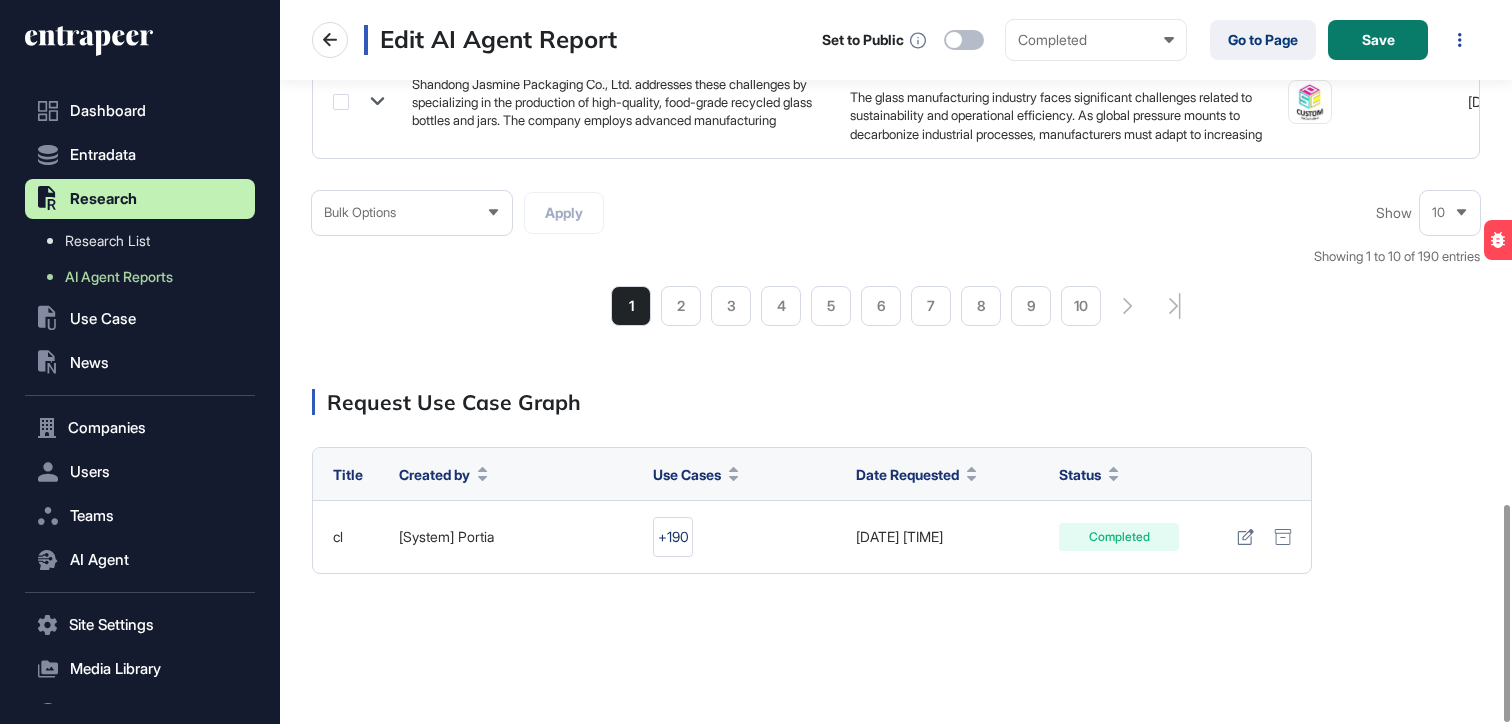 click on "**********" 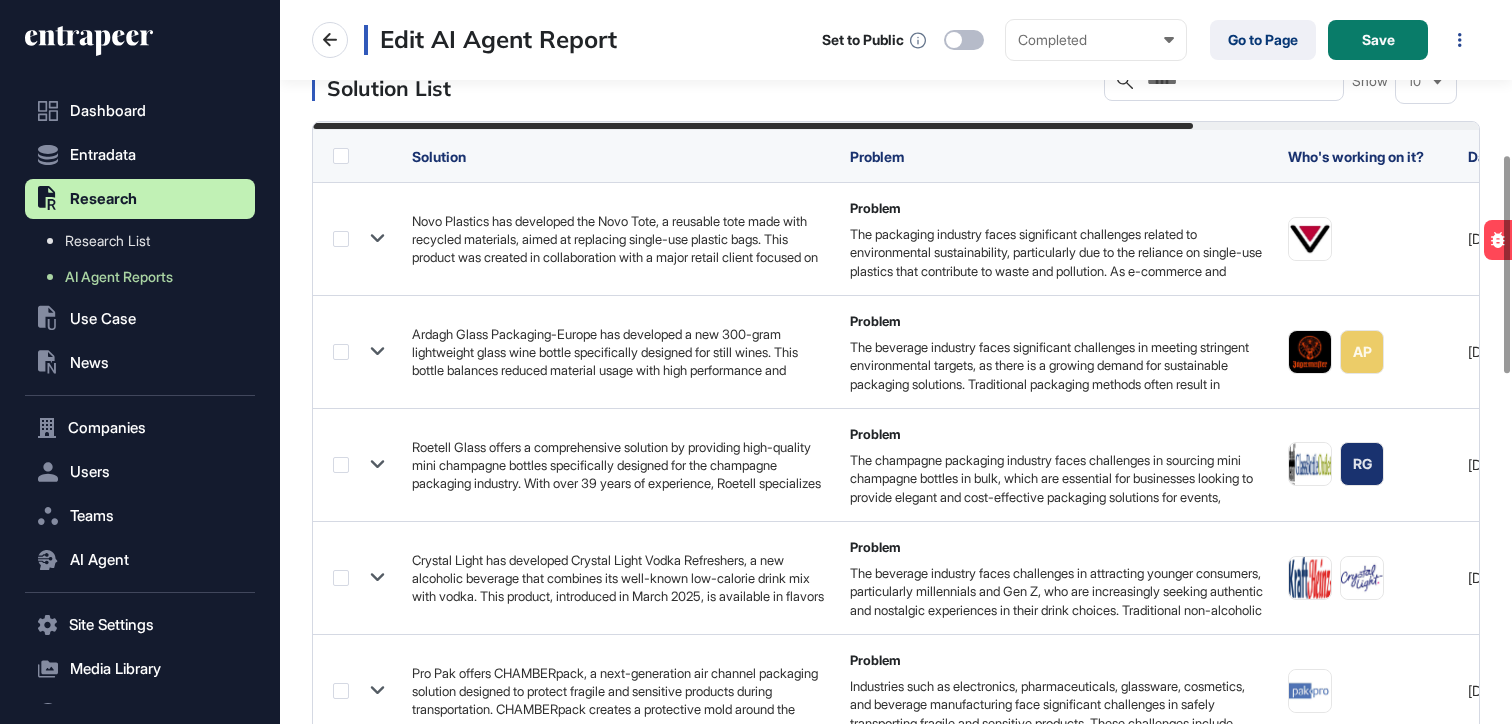 scroll, scrollTop: 514, scrollLeft: 0, axis: vertical 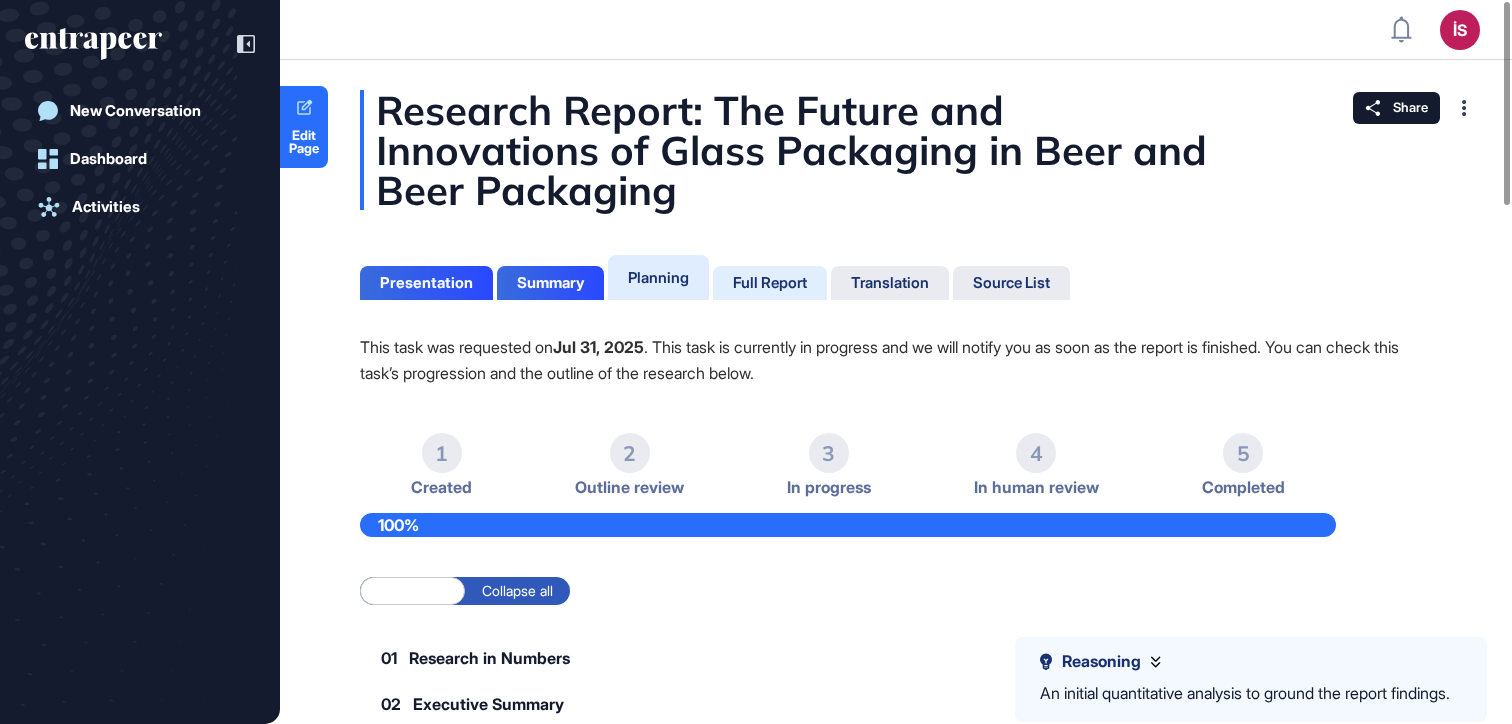 click on "Full Report" at bounding box center (770, 283) 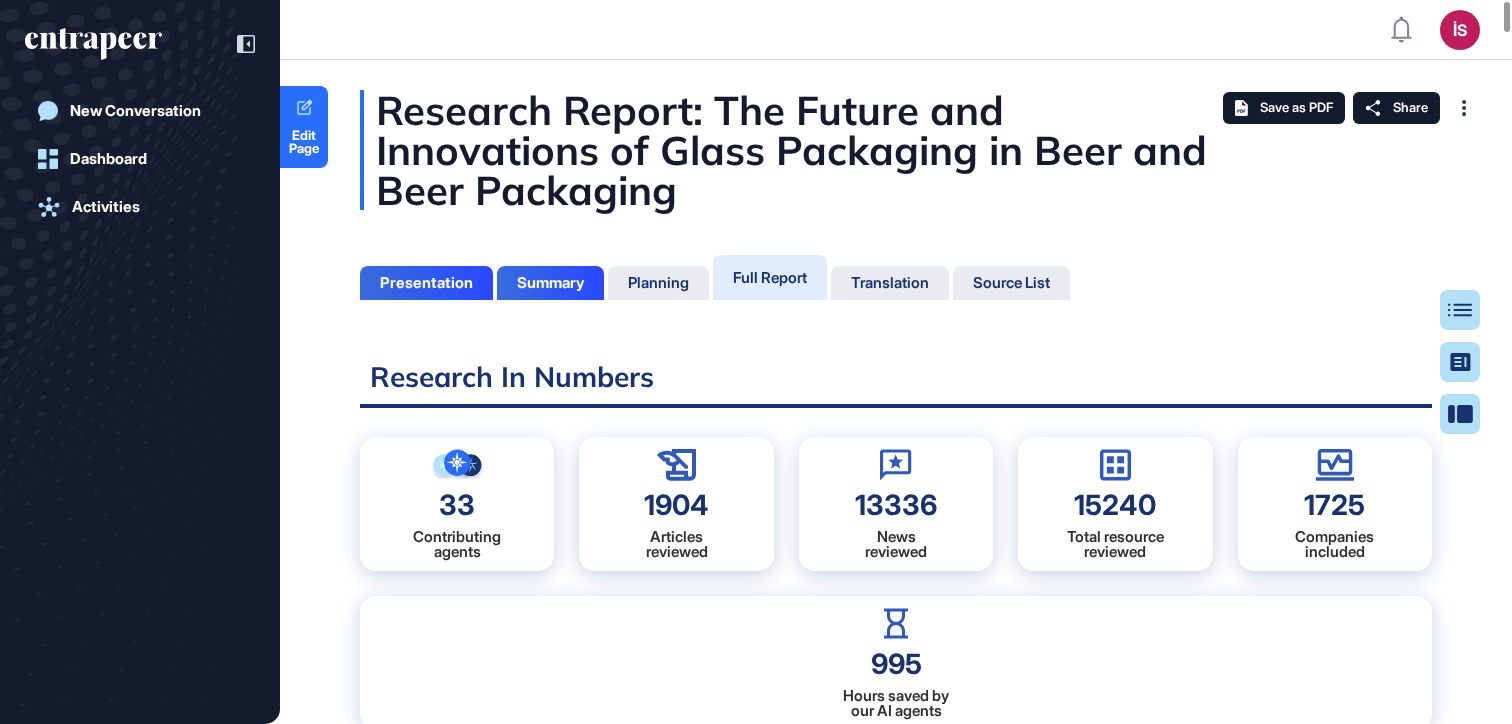 scroll, scrollTop: 9, scrollLeft: 1, axis: both 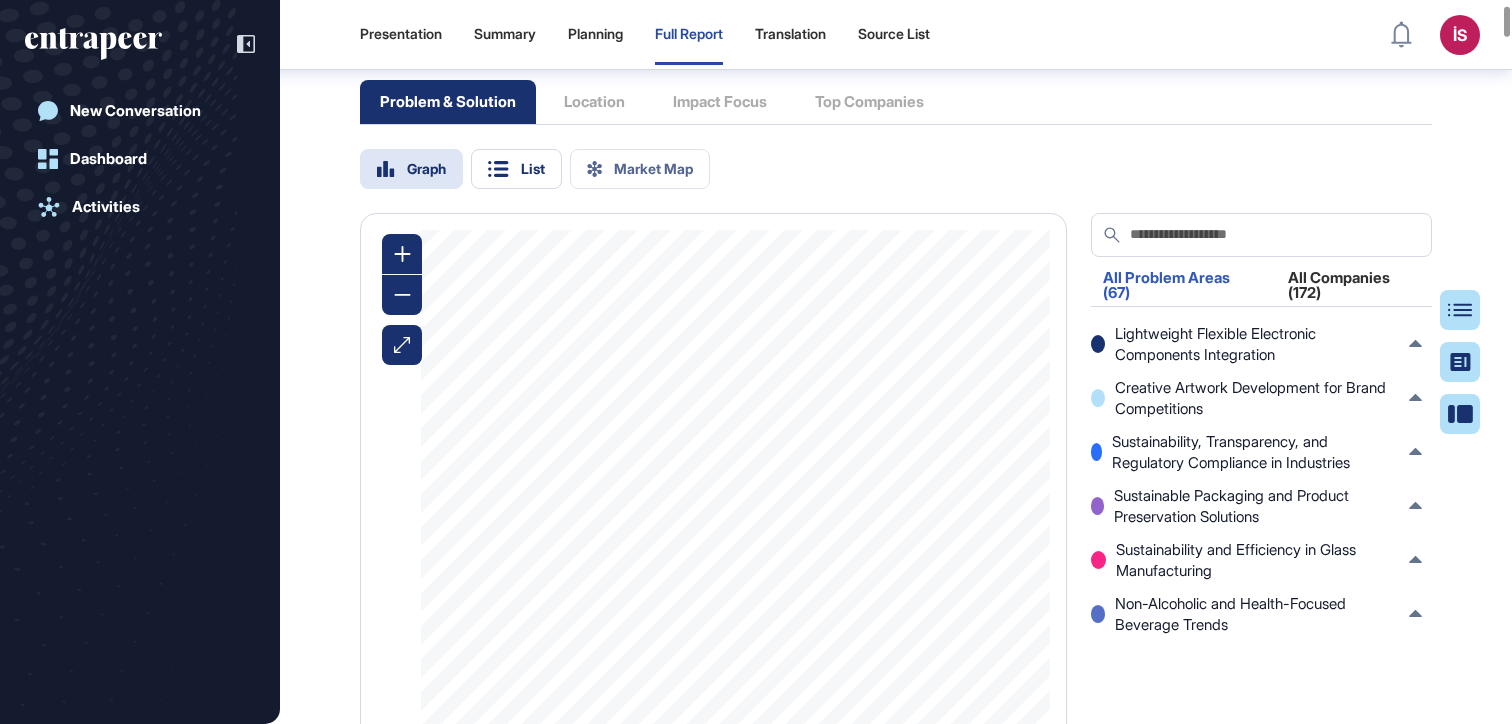 drag, startPoint x: 353, startPoint y: 129, endPoint x: 779, endPoint y: 109, distance: 426.46924 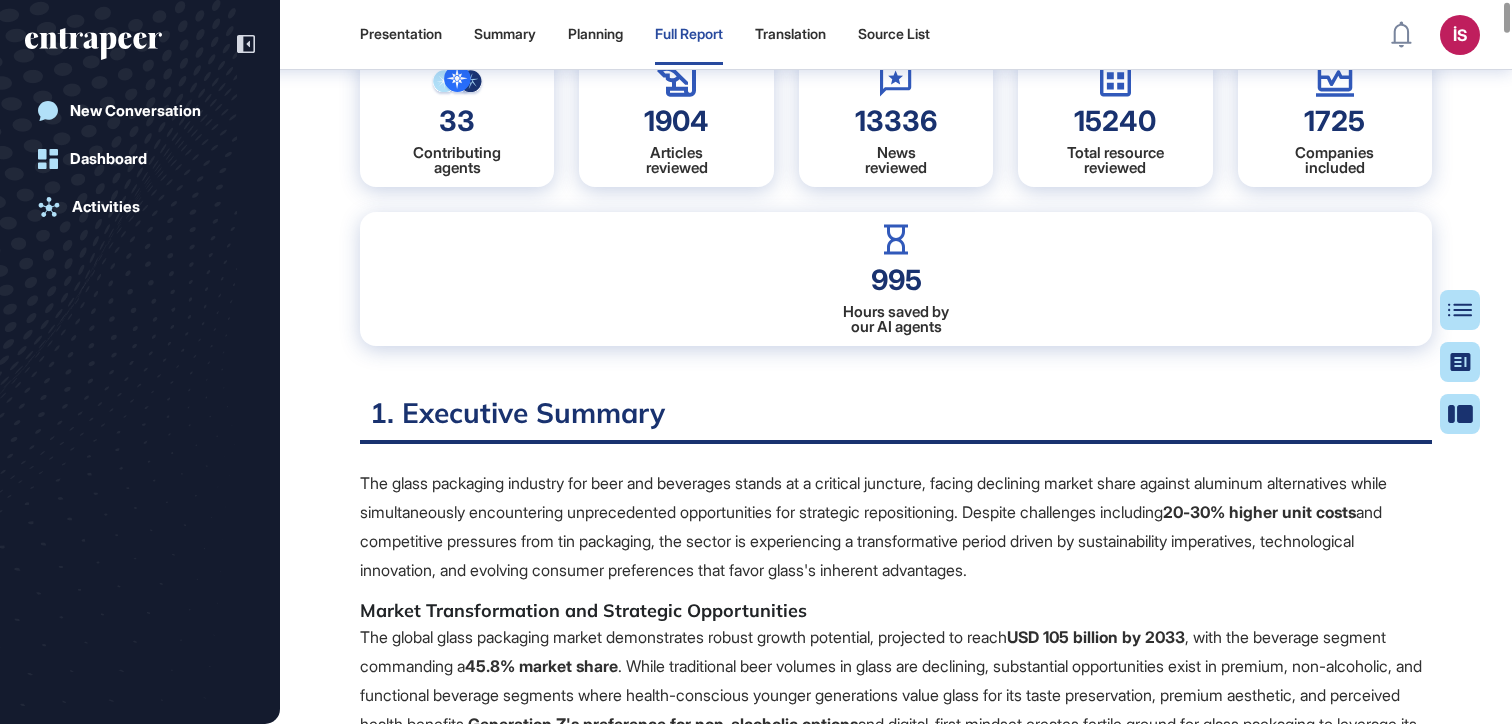 scroll, scrollTop: 346, scrollLeft: 0, axis: vertical 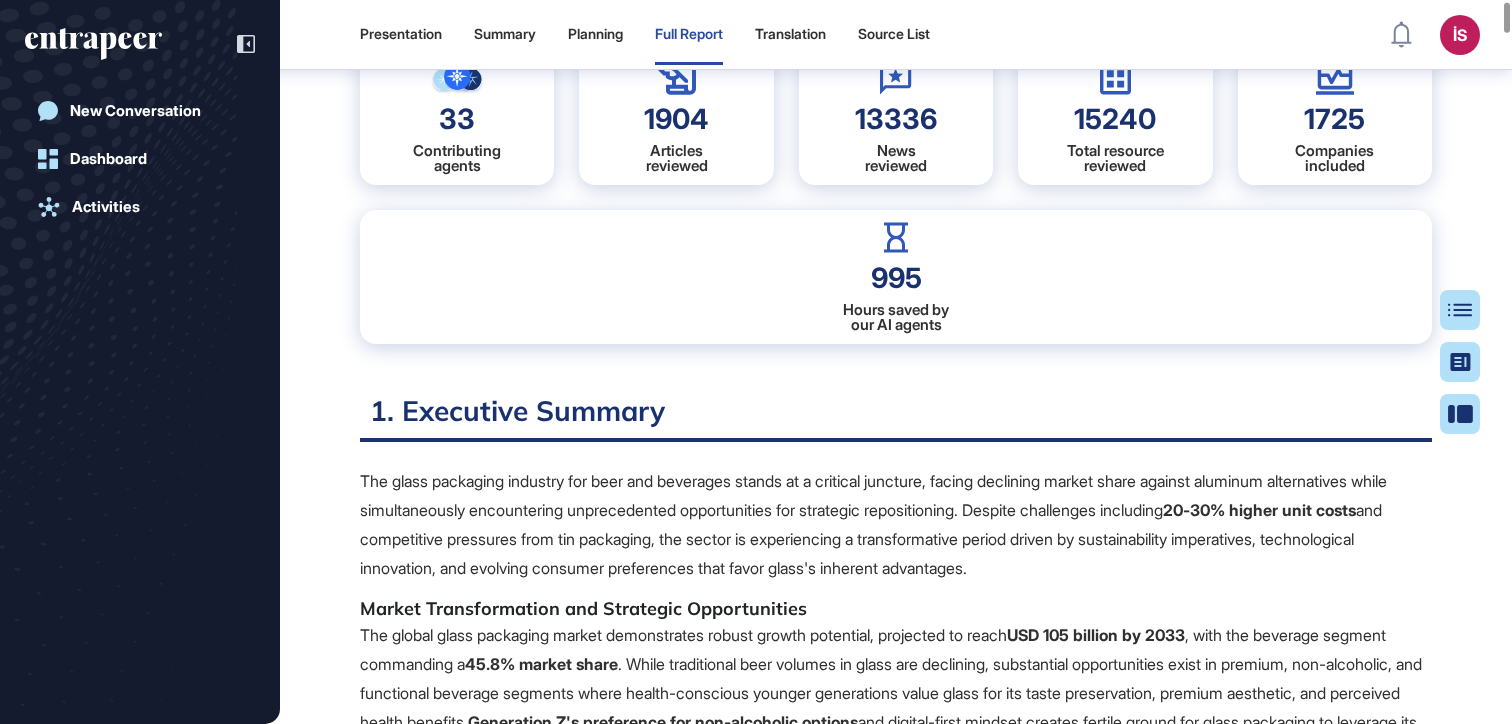 click on "1. Executive Summary" at bounding box center (896, 417) 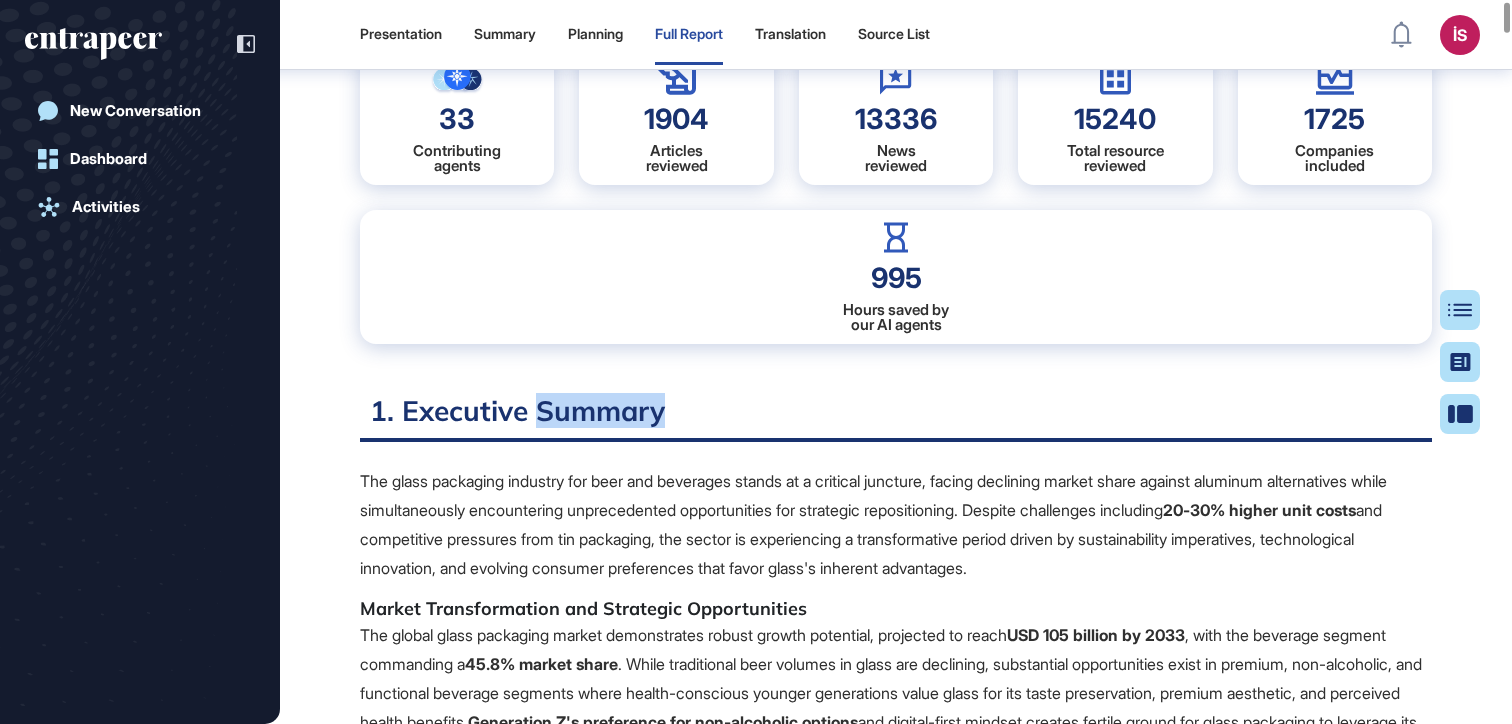 click on "1. Executive Summary" at bounding box center [896, 417] 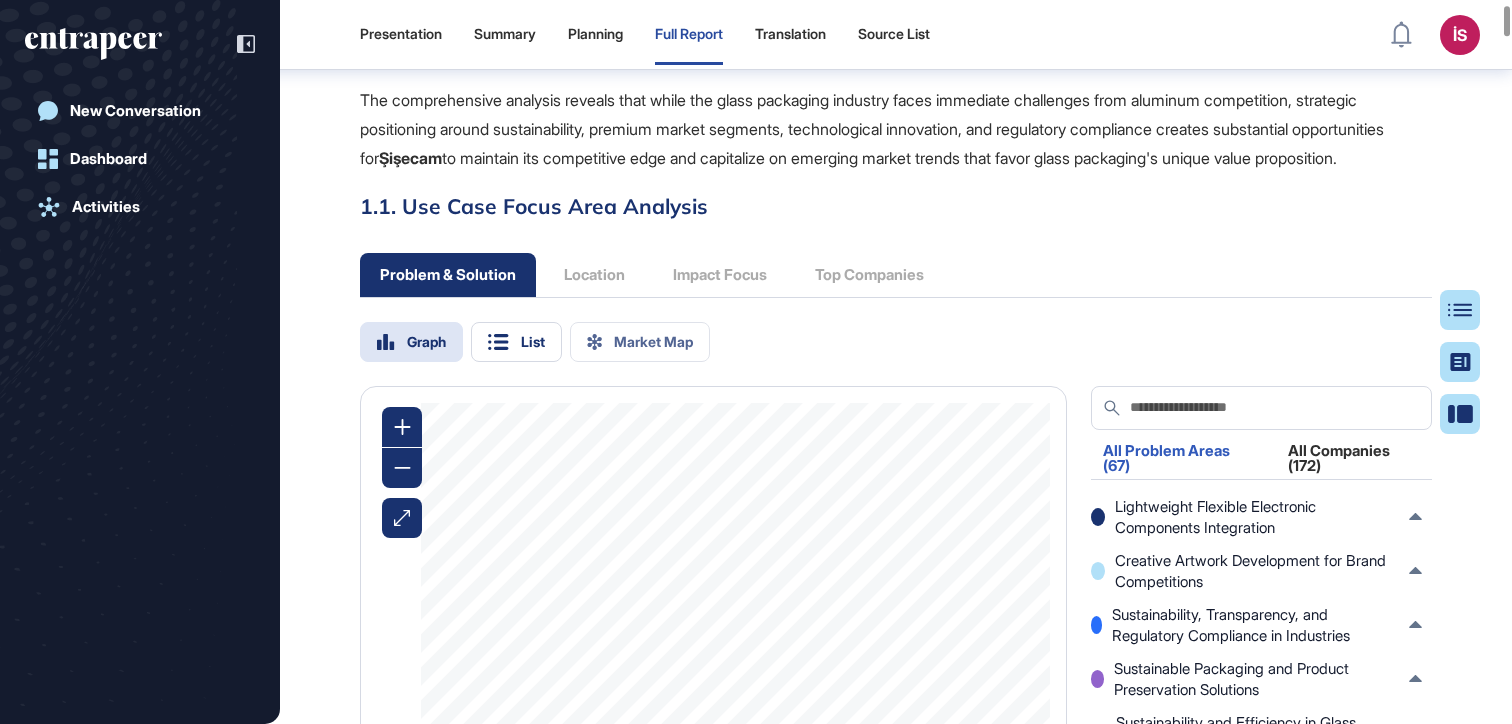 scroll, scrollTop: 1822, scrollLeft: 0, axis: vertical 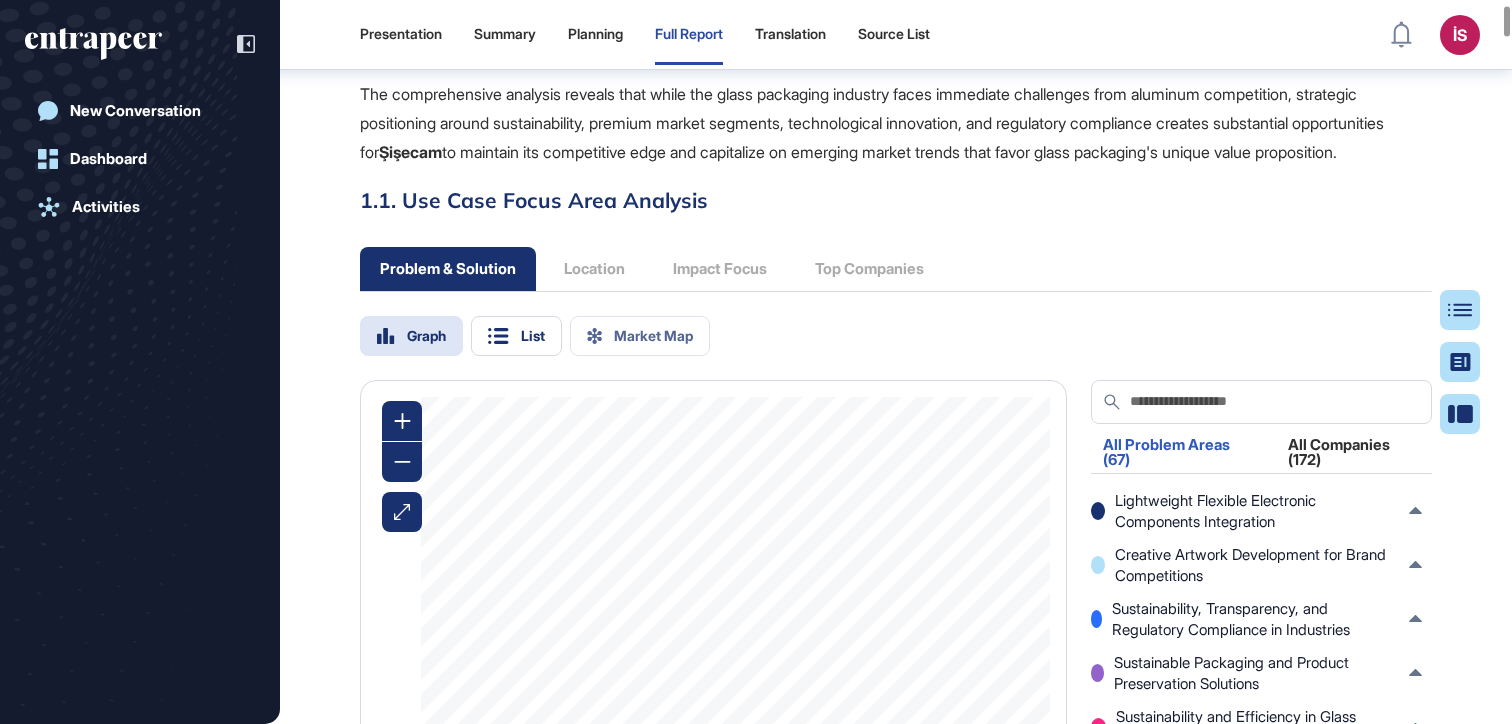 click on "1.1. Use Case Focus Area Analysis" at bounding box center [896, 200] 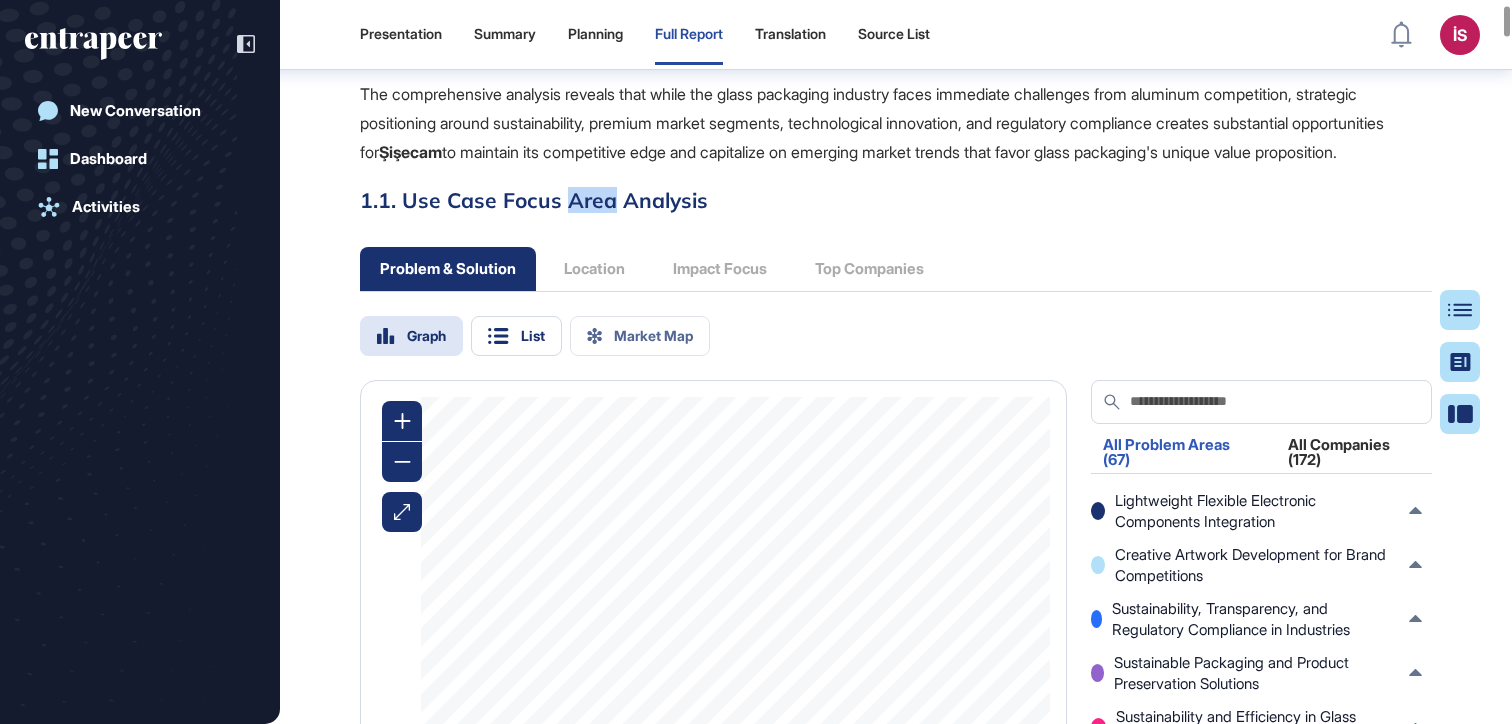 click on "1.1. Use Case Focus Area Analysis" at bounding box center [896, 200] 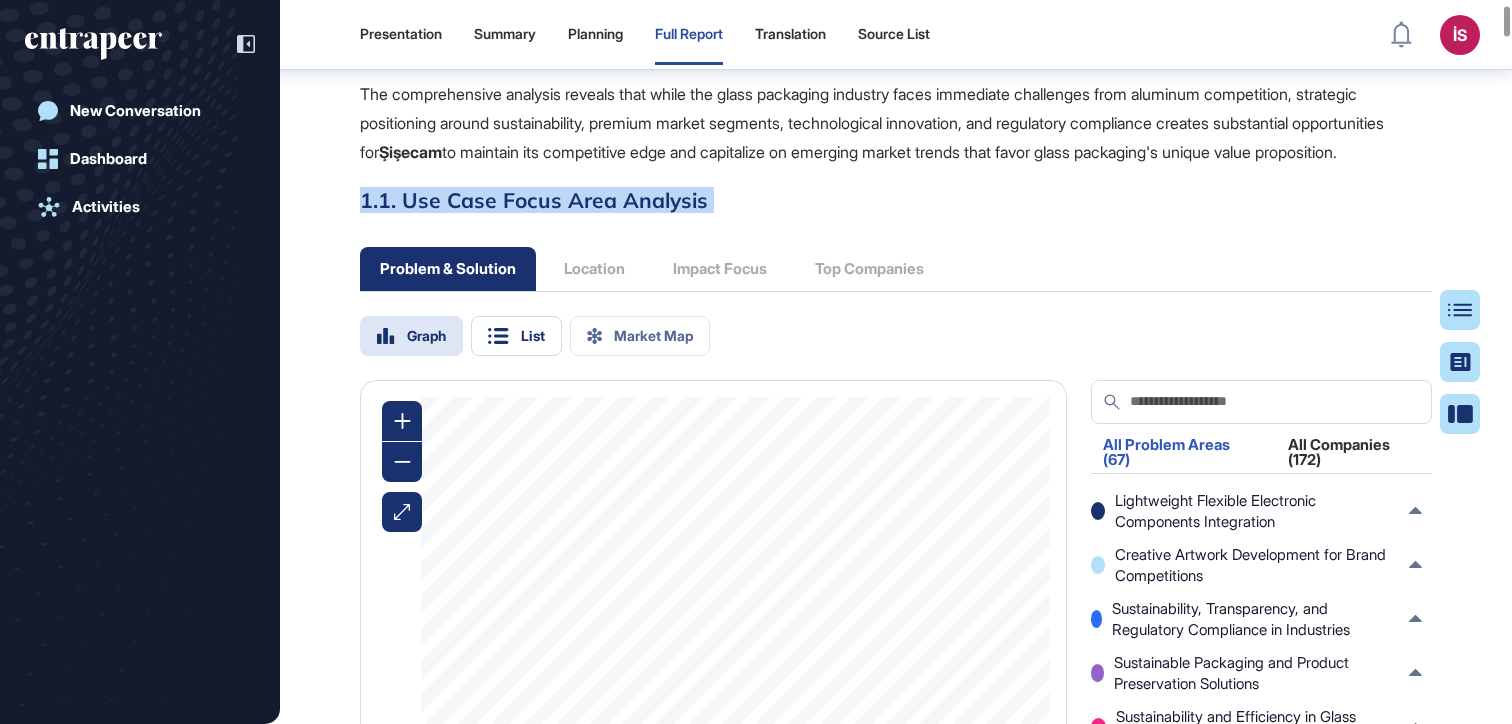 click on "1.1. Use Case Focus Area Analysis" at bounding box center (896, 200) 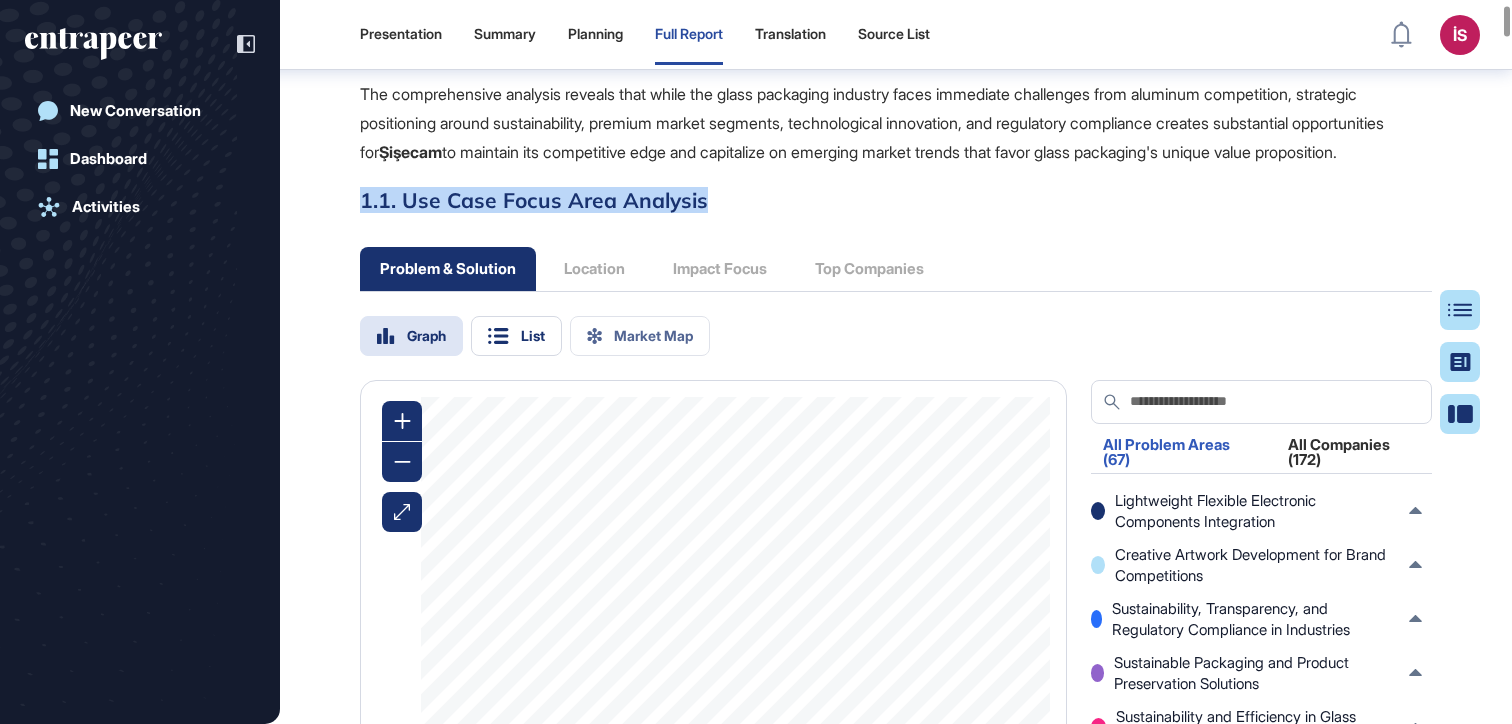 drag, startPoint x: 734, startPoint y: 285, endPoint x: 354, endPoint y: 287, distance: 380.00525 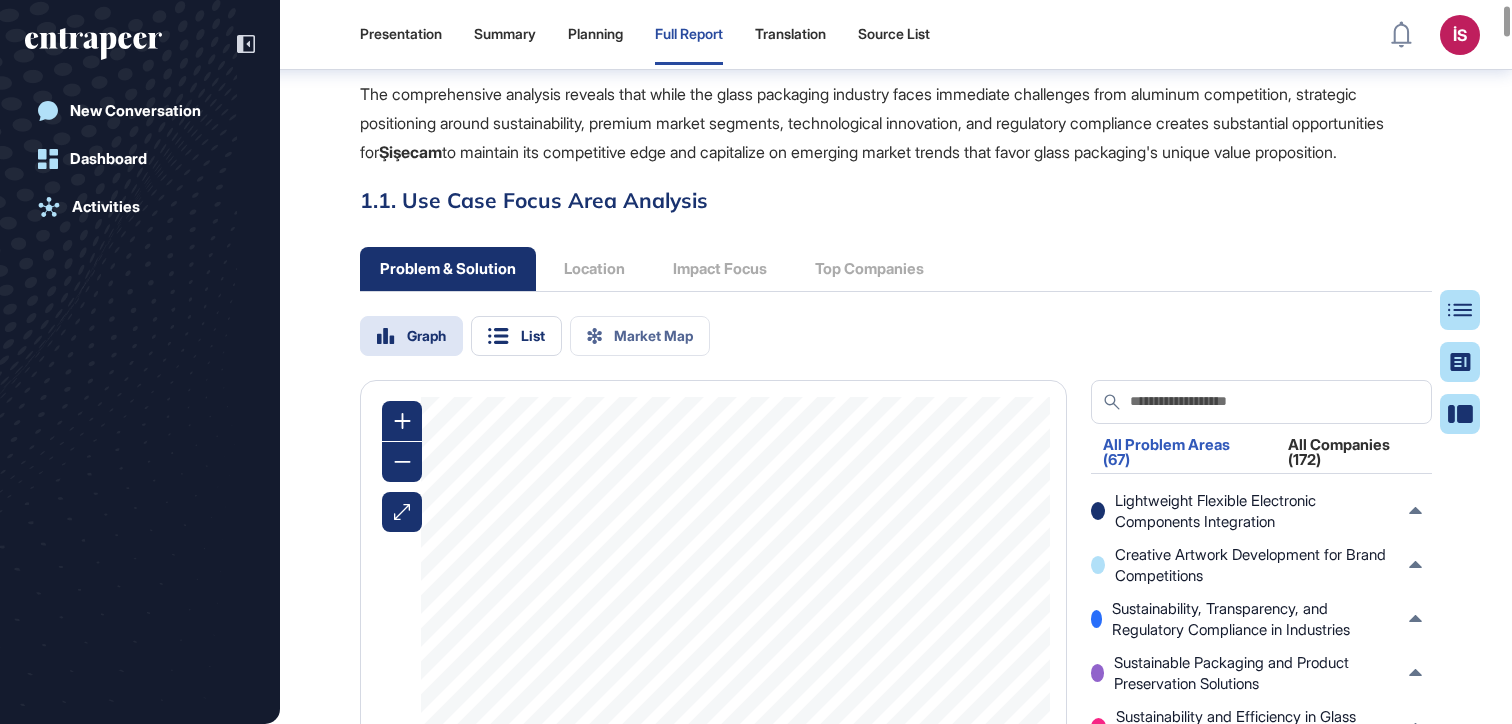 click on "The comprehensive analysis reveals that while the glass packaging industry faces immediate challenges from aluminum competition, strategic positioning around sustainability, premium market segments, technological innovation, and regulatory compliance creates substantial opportunities for  Şişecam  to maintain its competitive edge and capitalize on emerging market trends that favor glass packaging's unique value proposition." at bounding box center (896, 123) 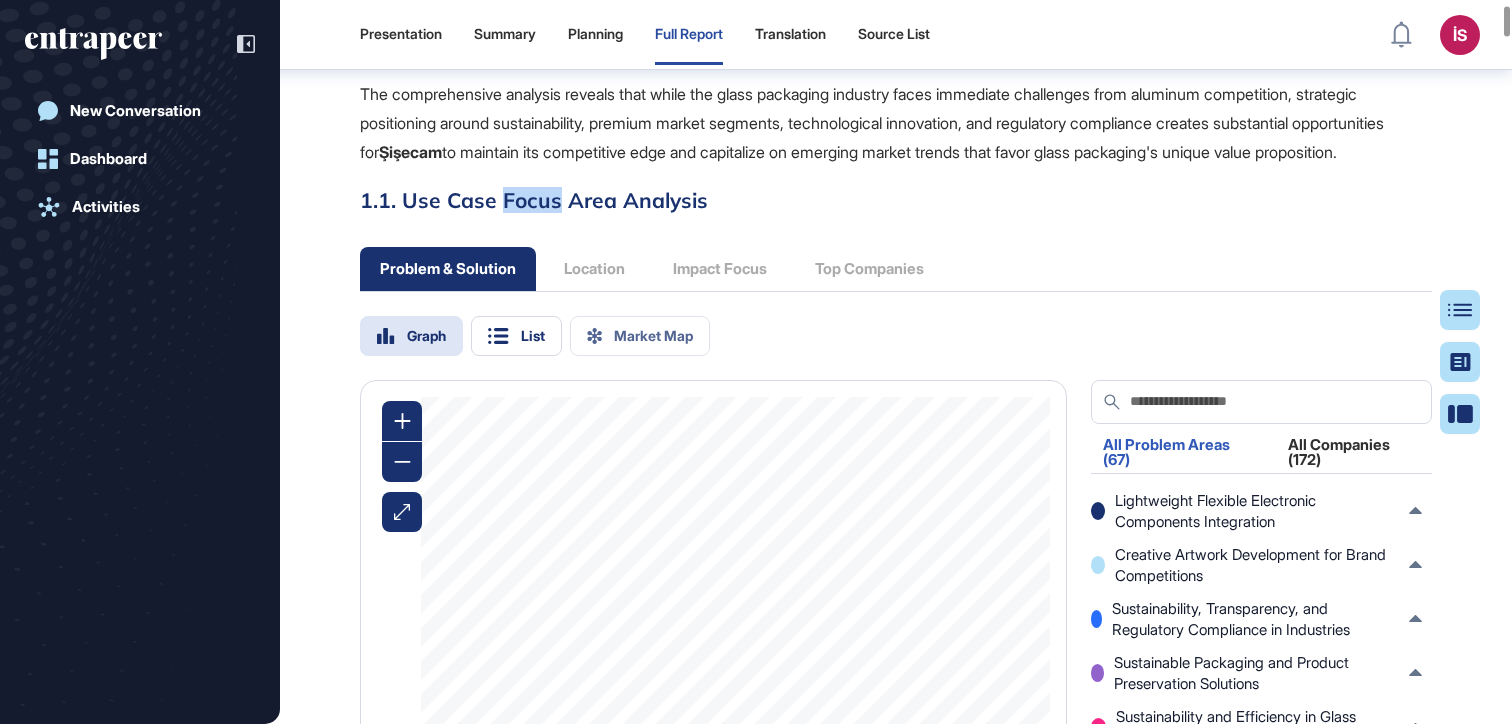 click on "1.1. Use Case Focus Area Analysis" at bounding box center (896, 200) 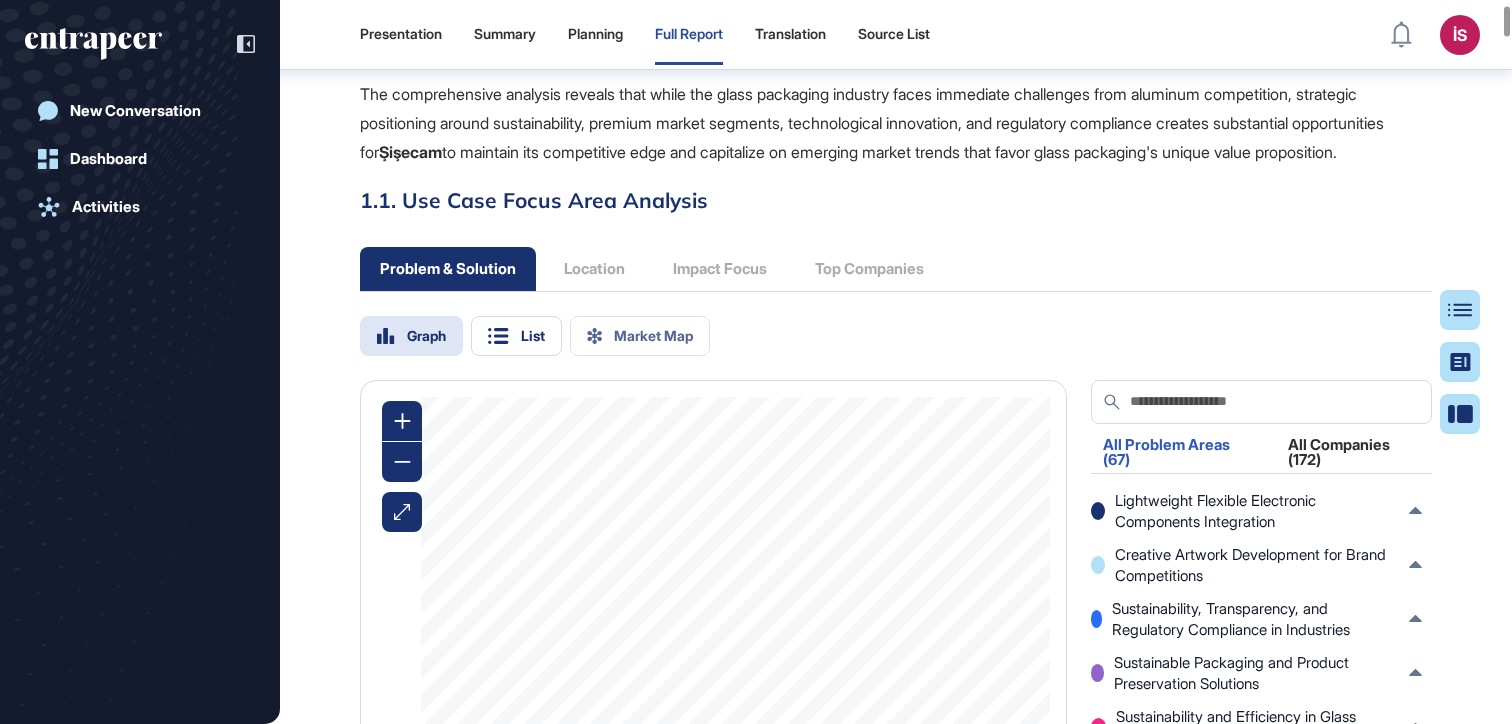 click on "1.1. Use Case Focus Area Analysis" at bounding box center [896, 200] 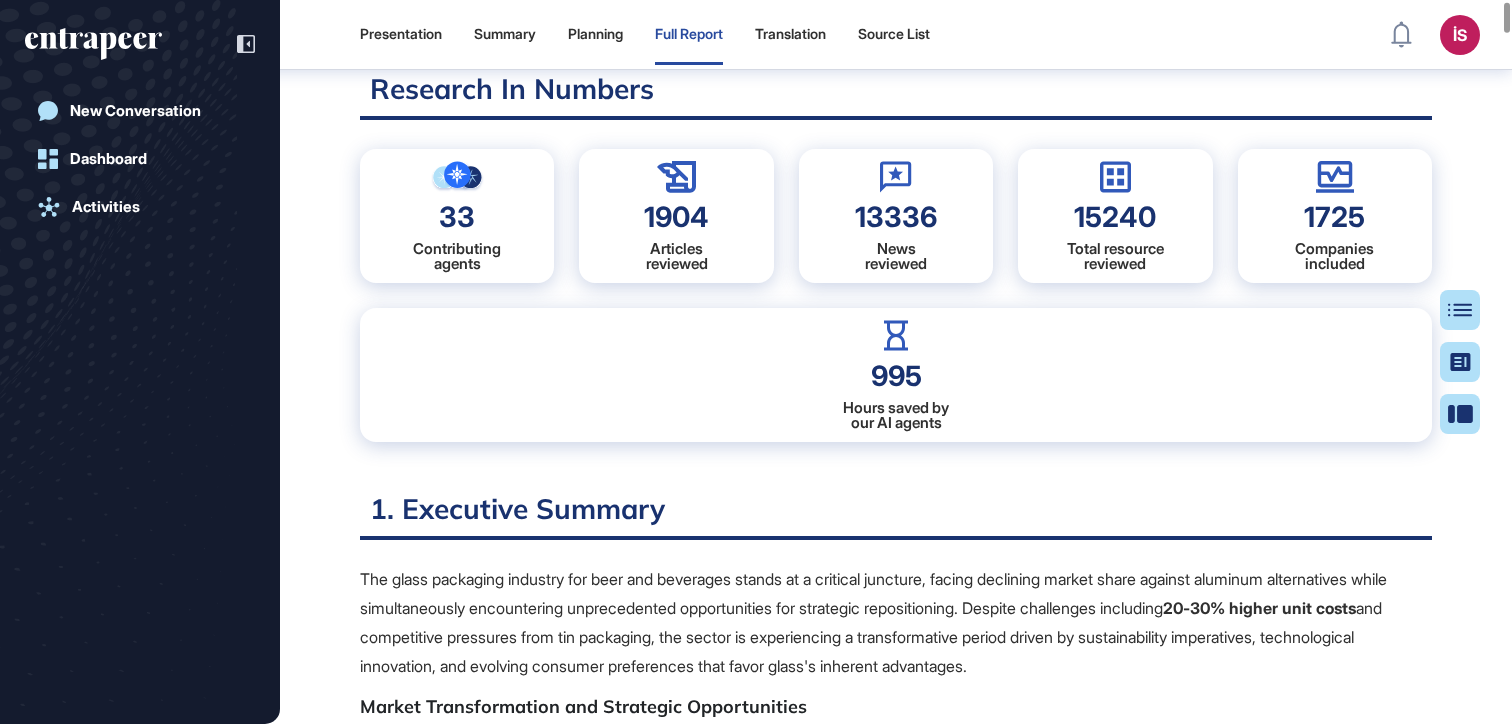 scroll, scrollTop: 240, scrollLeft: 0, axis: vertical 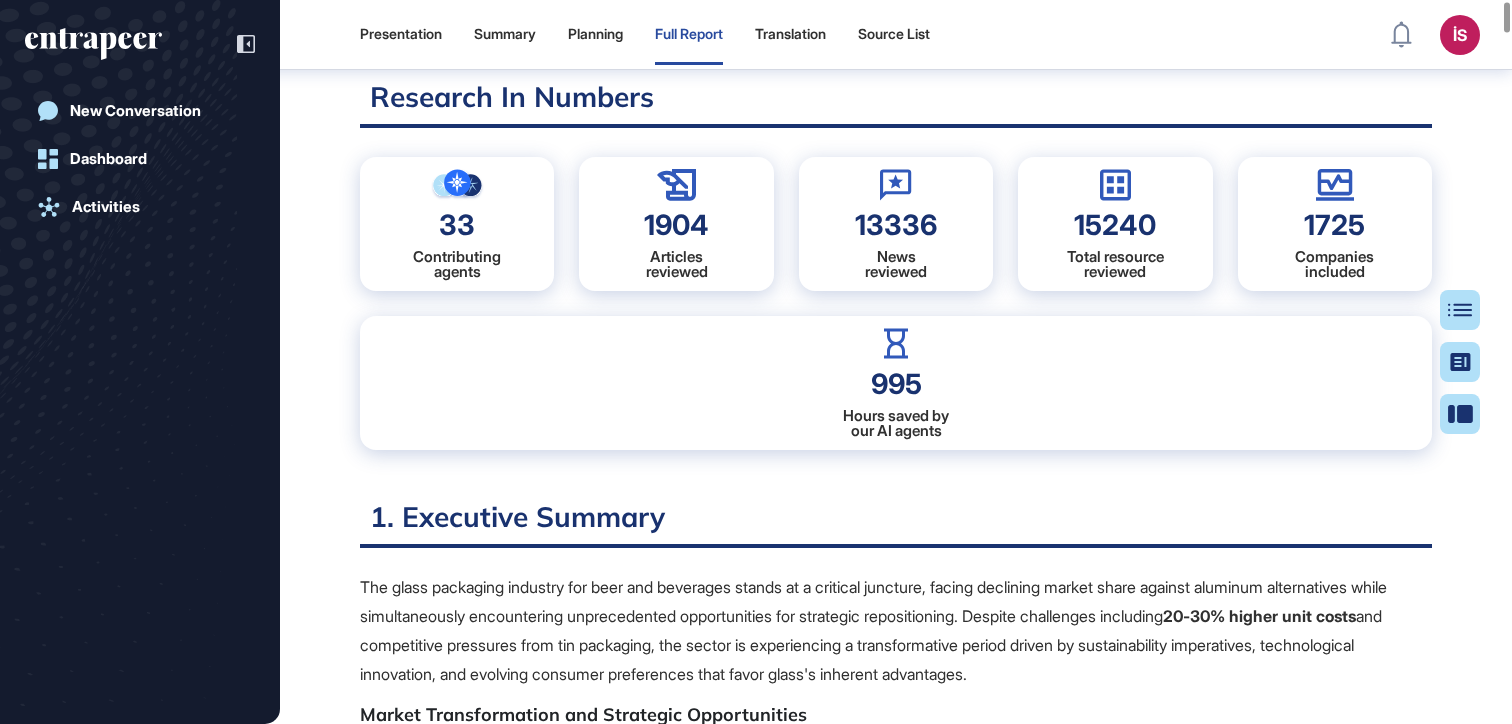 click on "1. Executive Summary" at bounding box center (896, 523) 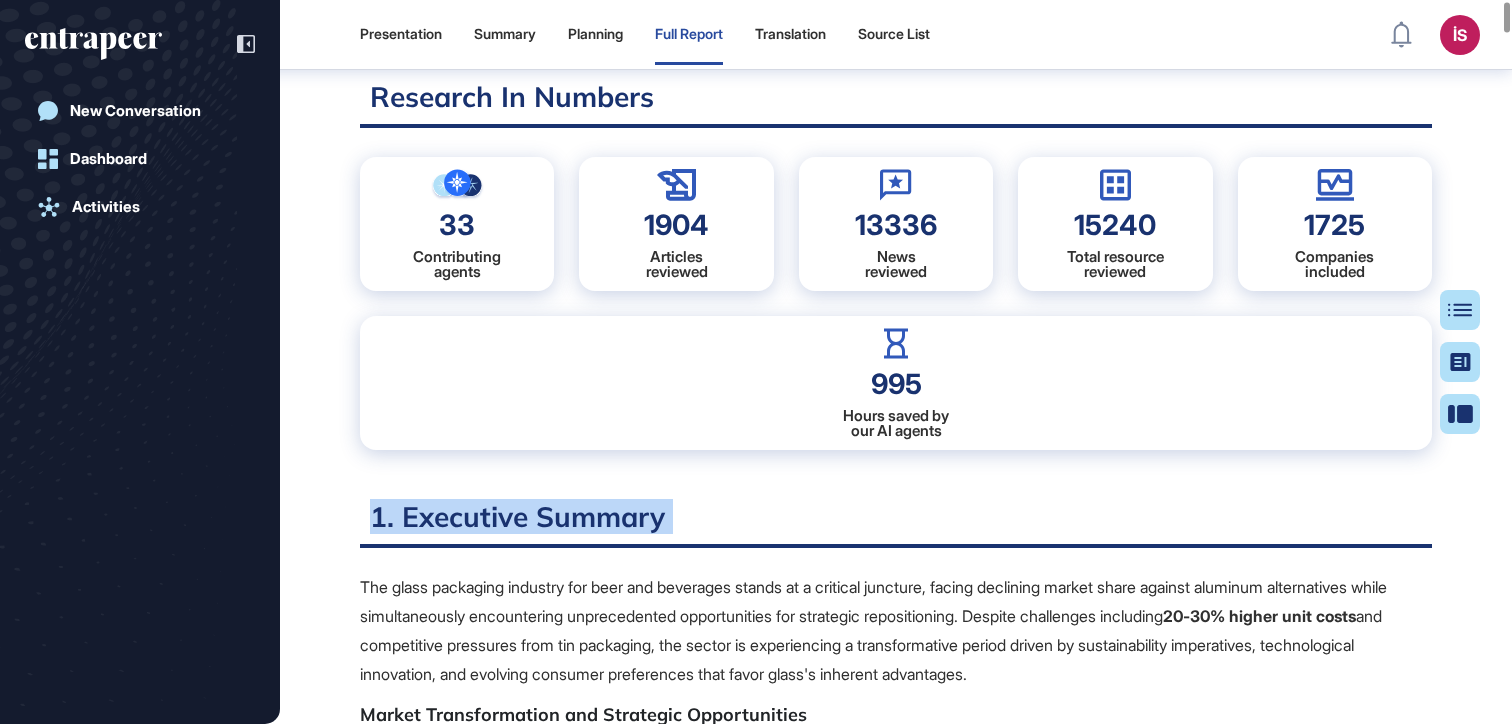 click on "1. Executive Summary" at bounding box center [896, 523] 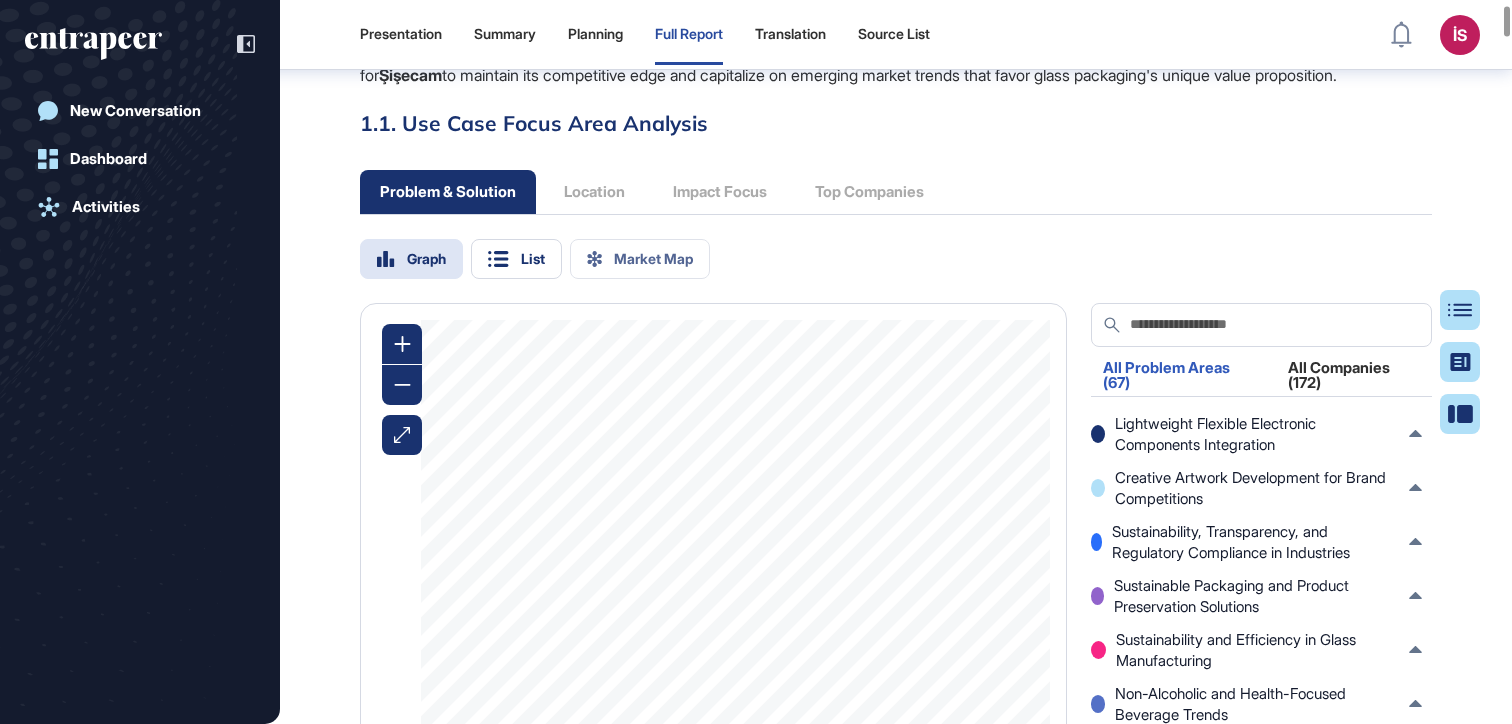 scroll, scrollTop: 1901, scrollLeft: 0, axis: vertical 